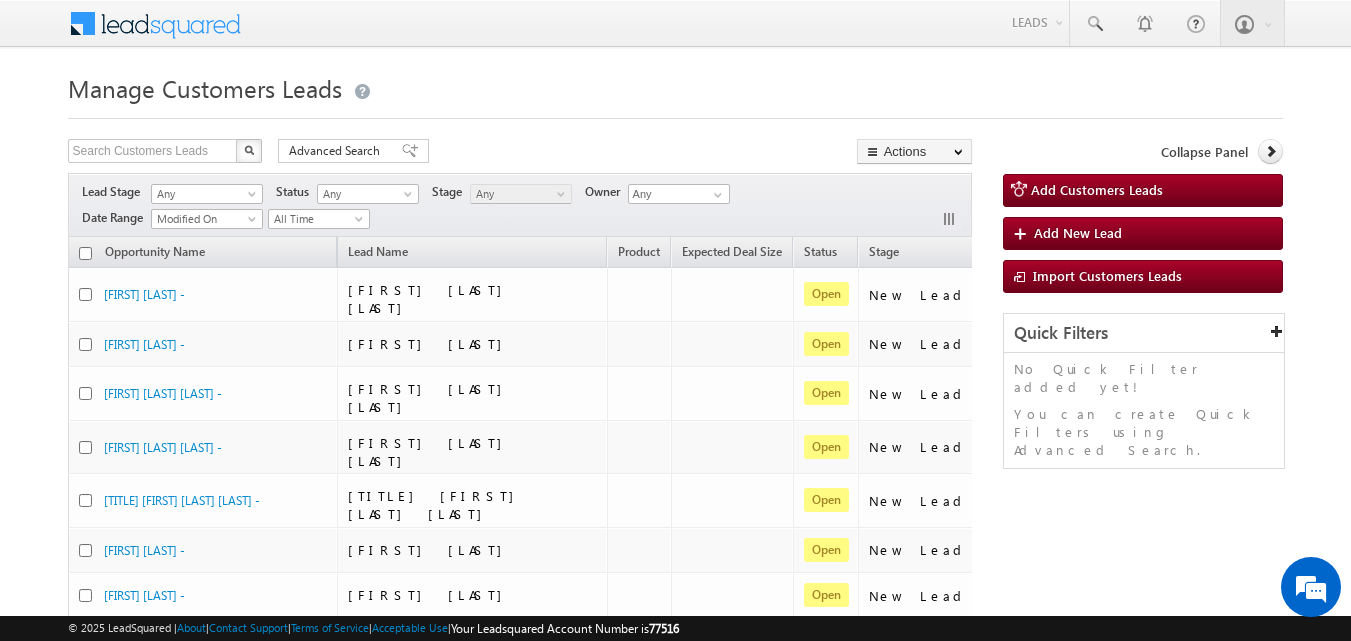 scroll, scrollTop: 0, scrollLeft: 0, axis: both 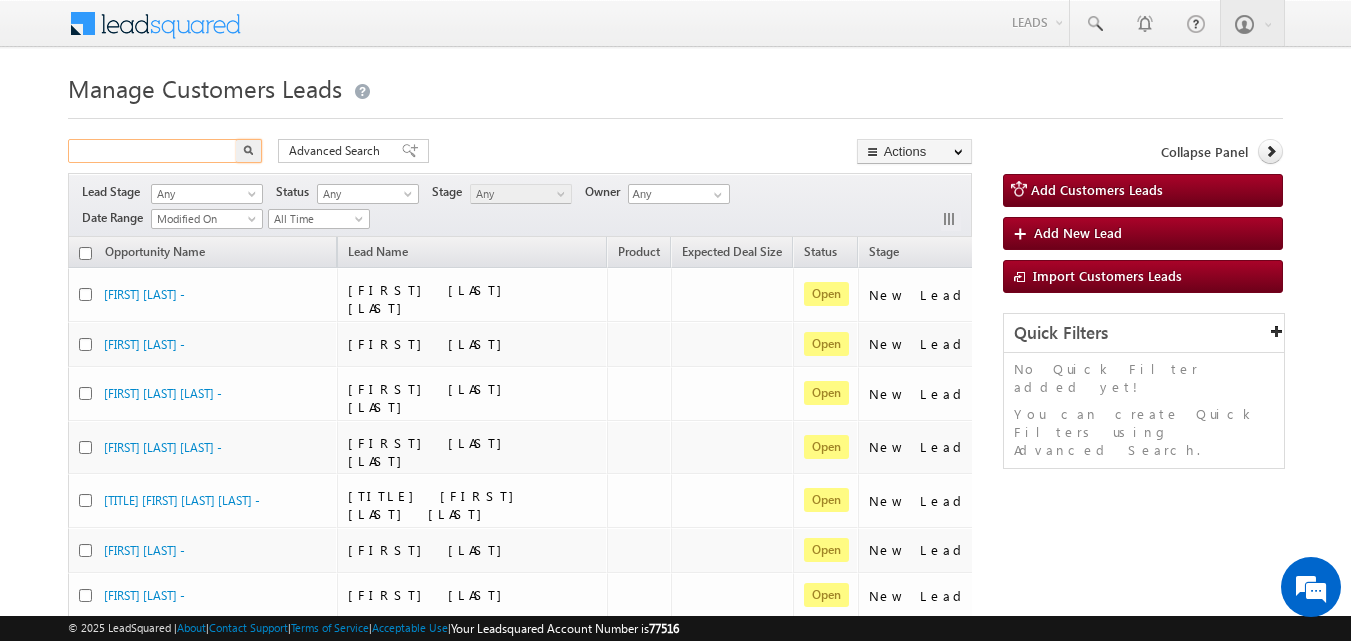 click at bounding box center [153, 151] 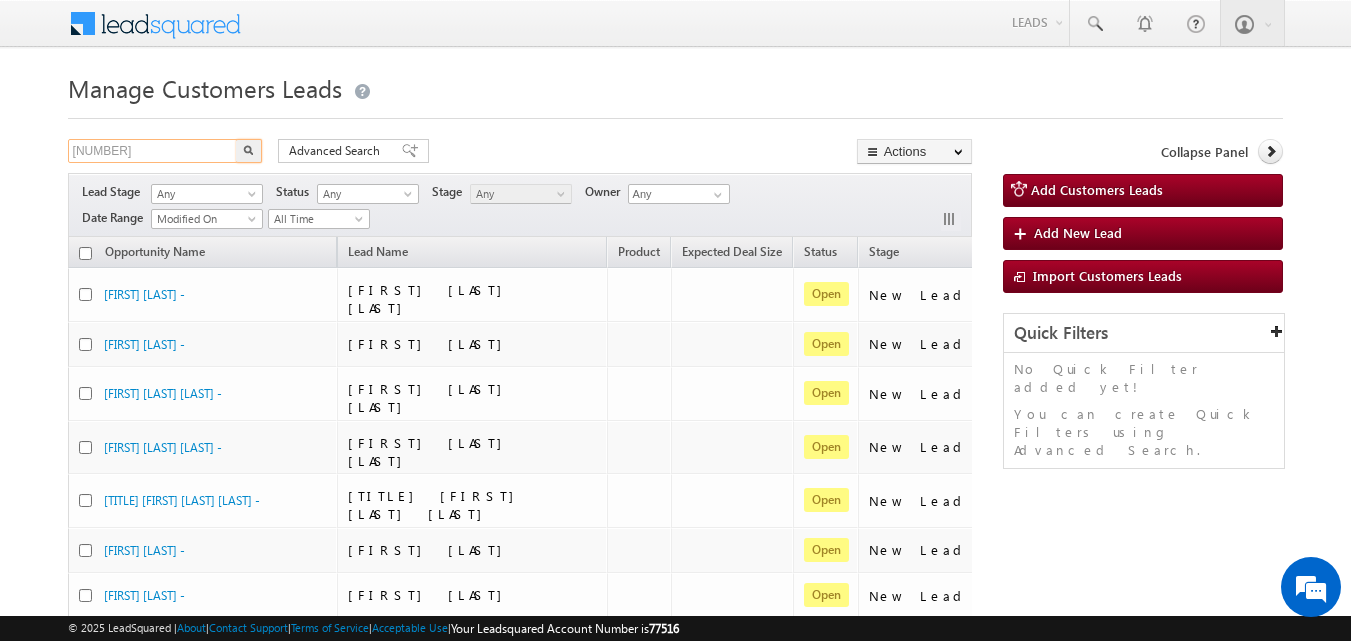 type on "[NUMBER]" 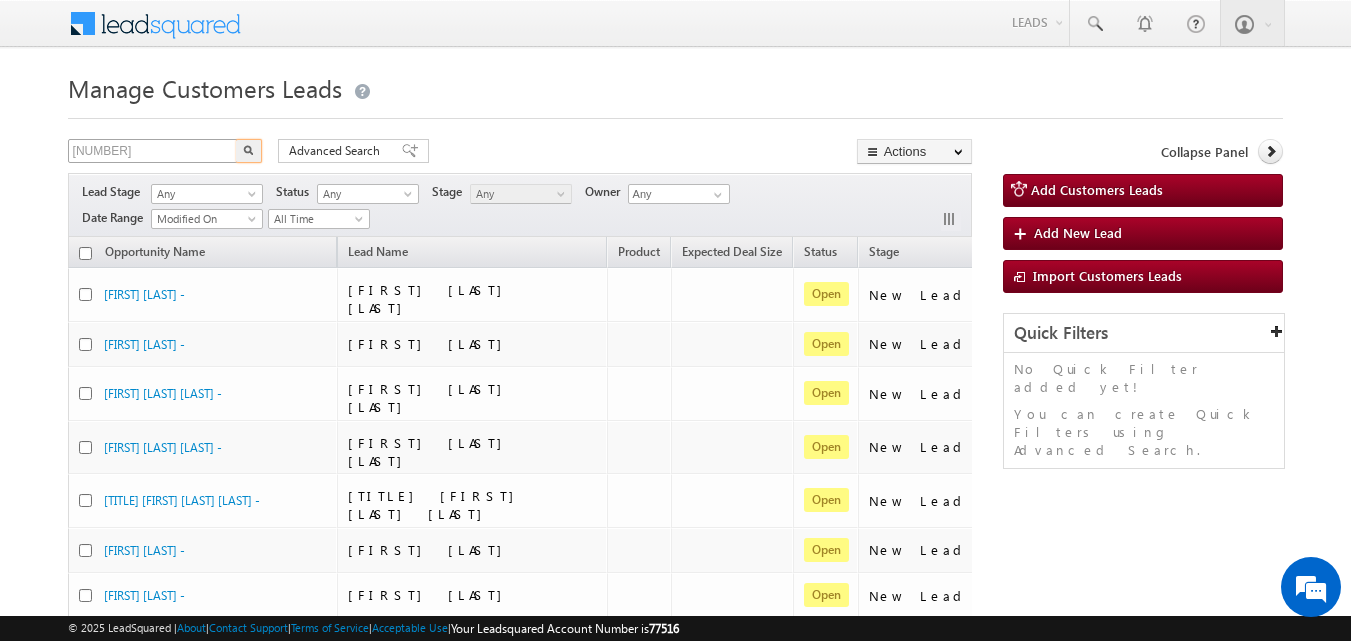click at bounding box center (249, 151) 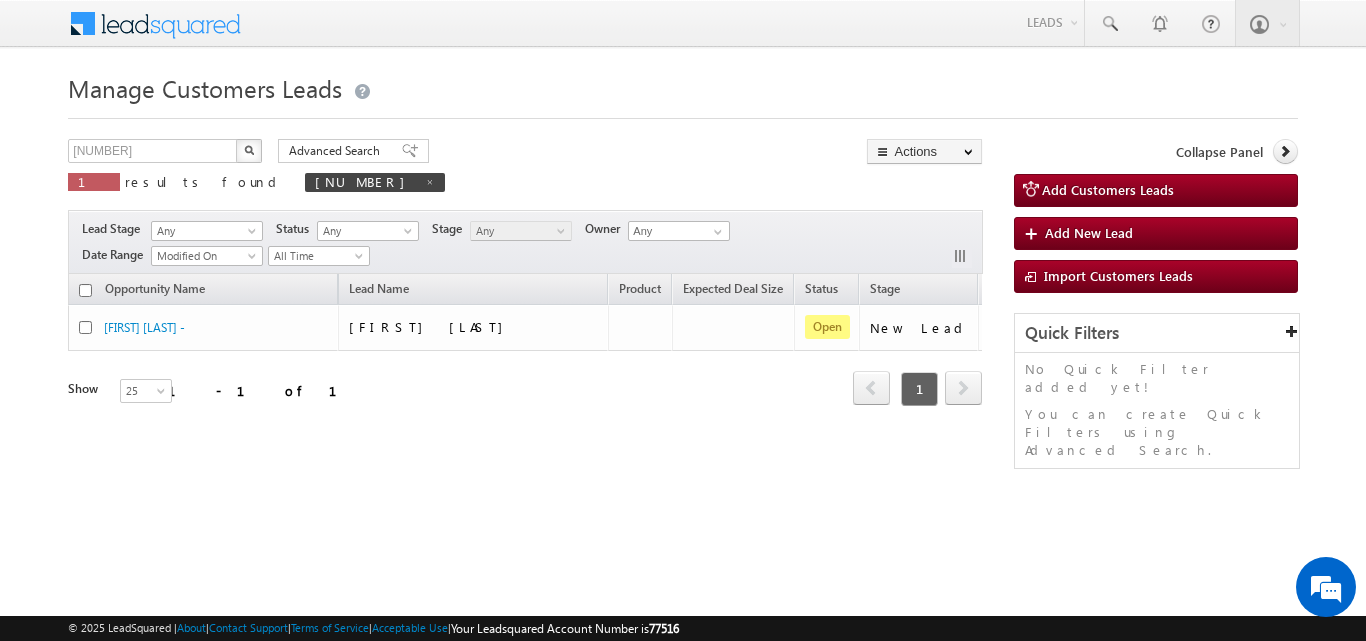 scroll, scrollTop: 0, scrollLeft: 131, axis: horizontal 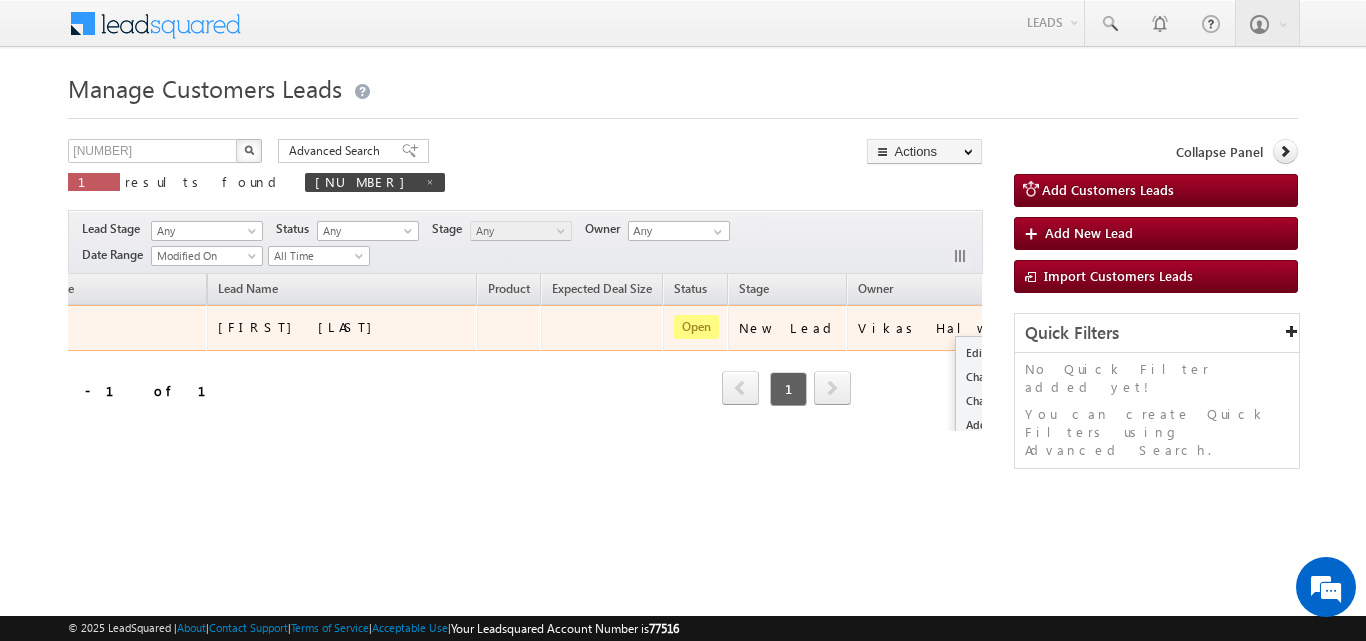 click at bounding box center (1046, 327) 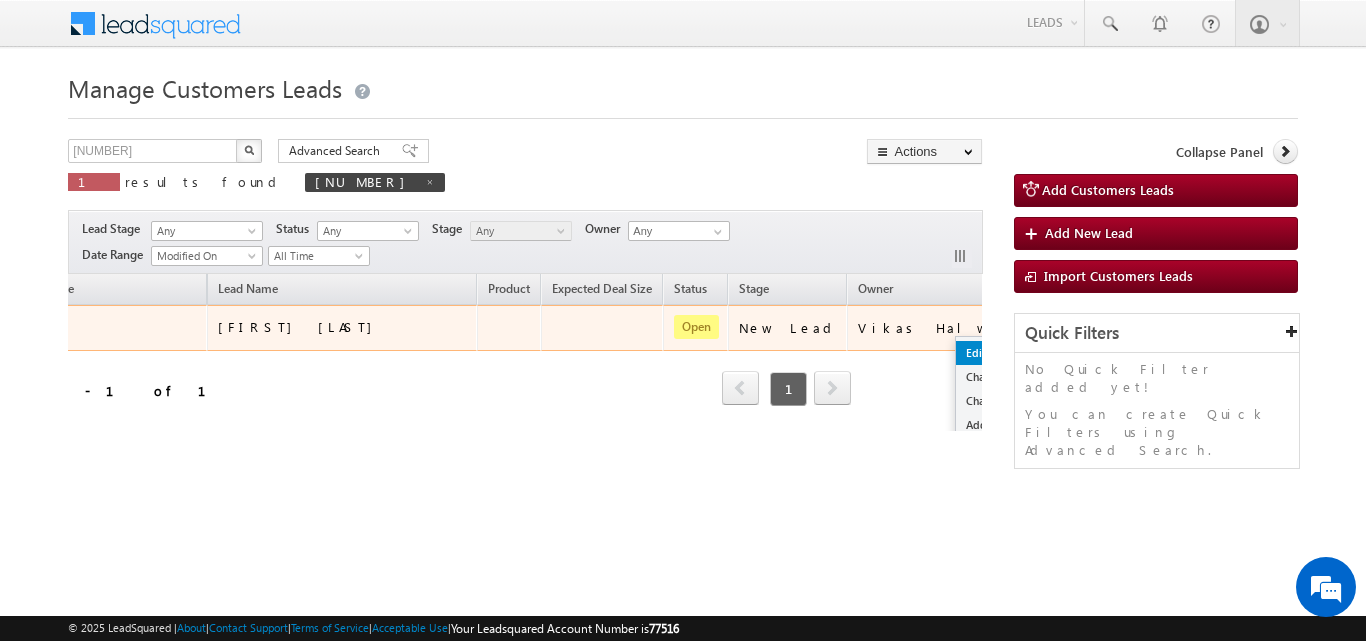 click on "Edit" at bounding box center [1006, 353] 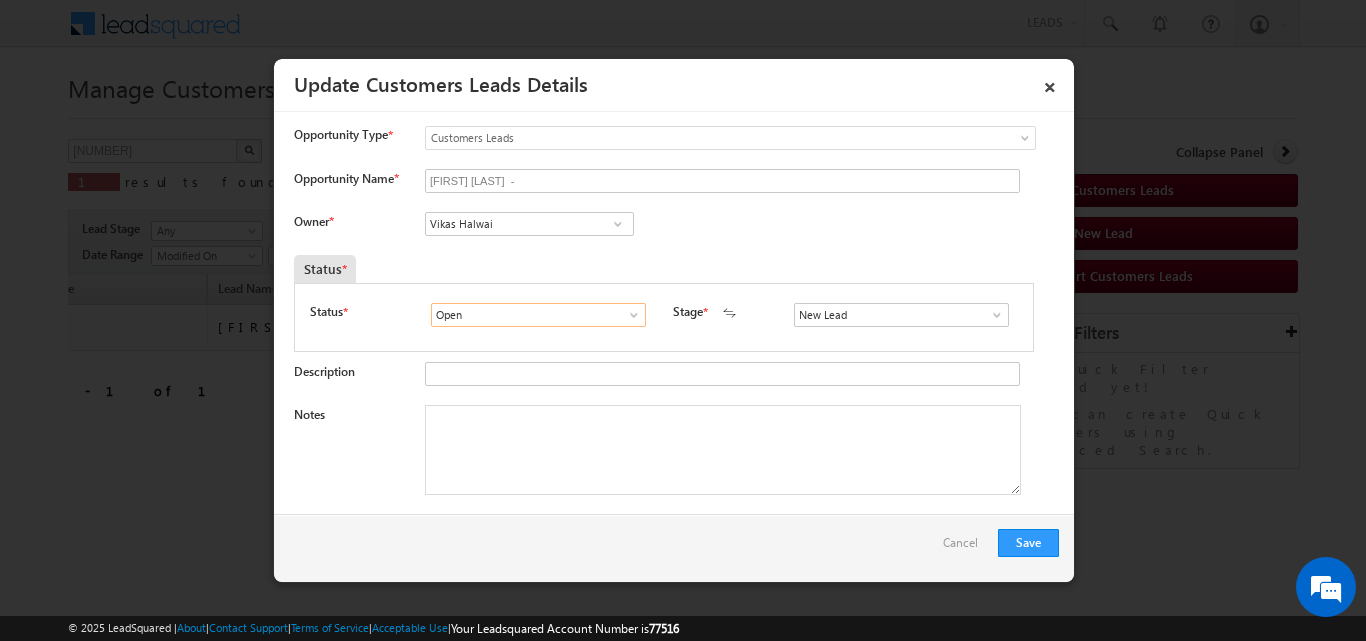 click on "Open" at bounding box center (538, 315) 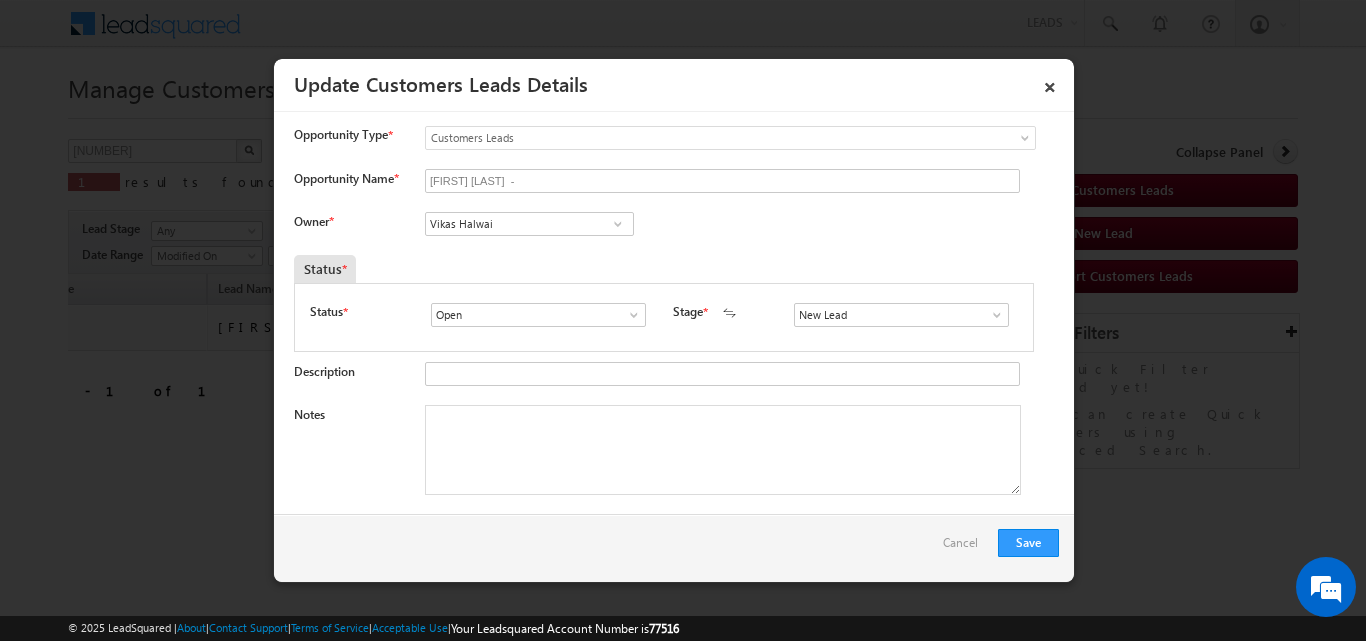 click on "[PRODUCT] [LAST] - [OCCUPATION] [NUMBER] [CURRENCY] [OCCUPATION] [NUMBER] [CREDIT_SCORE] [ADDRESS] [CITY], [STATE] [POSTAL_CODE]" at bounding box center (676, 1038) 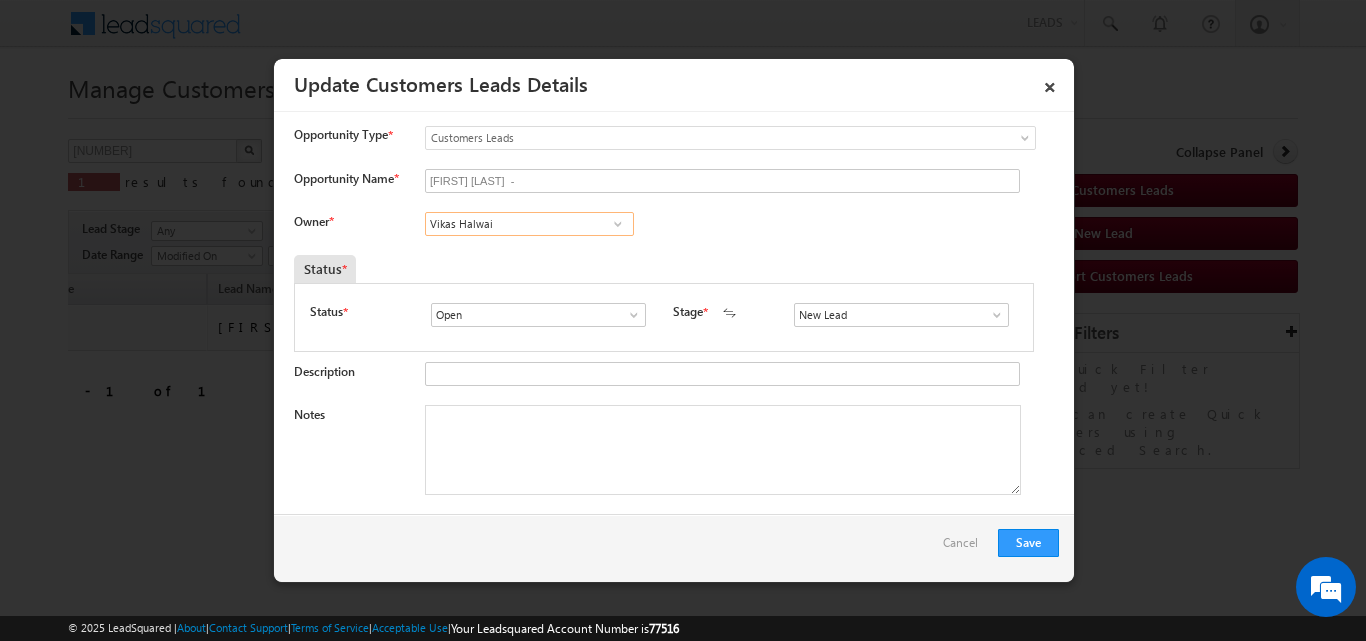 click on "Vikas Halwai" at bounding box center [529, 224] 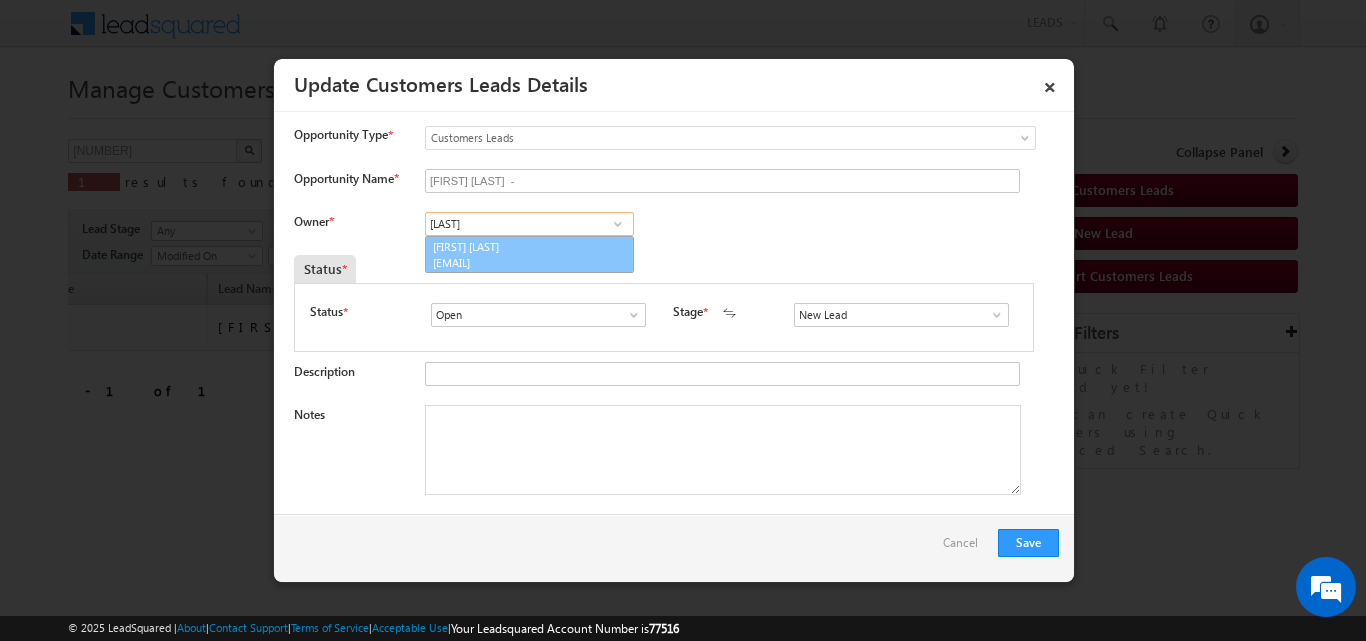 click on "[EMAIL]" at bounding box center (523, 262) 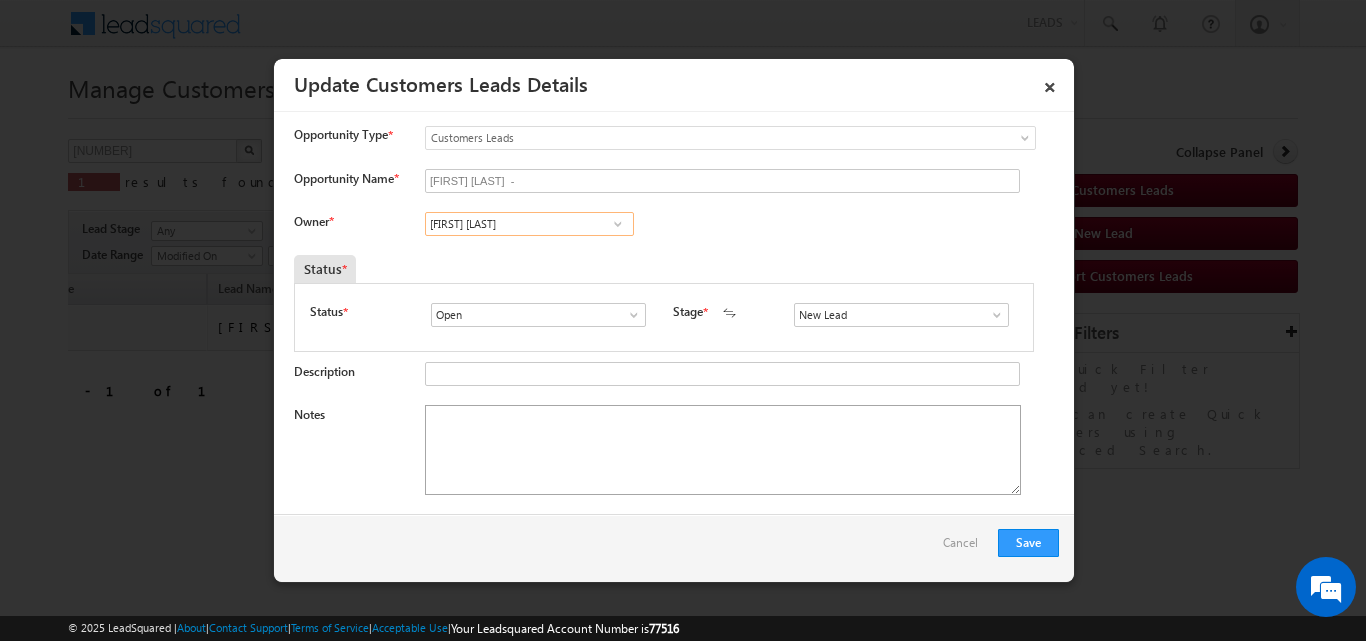 type on "[FIRST] [LAST]" 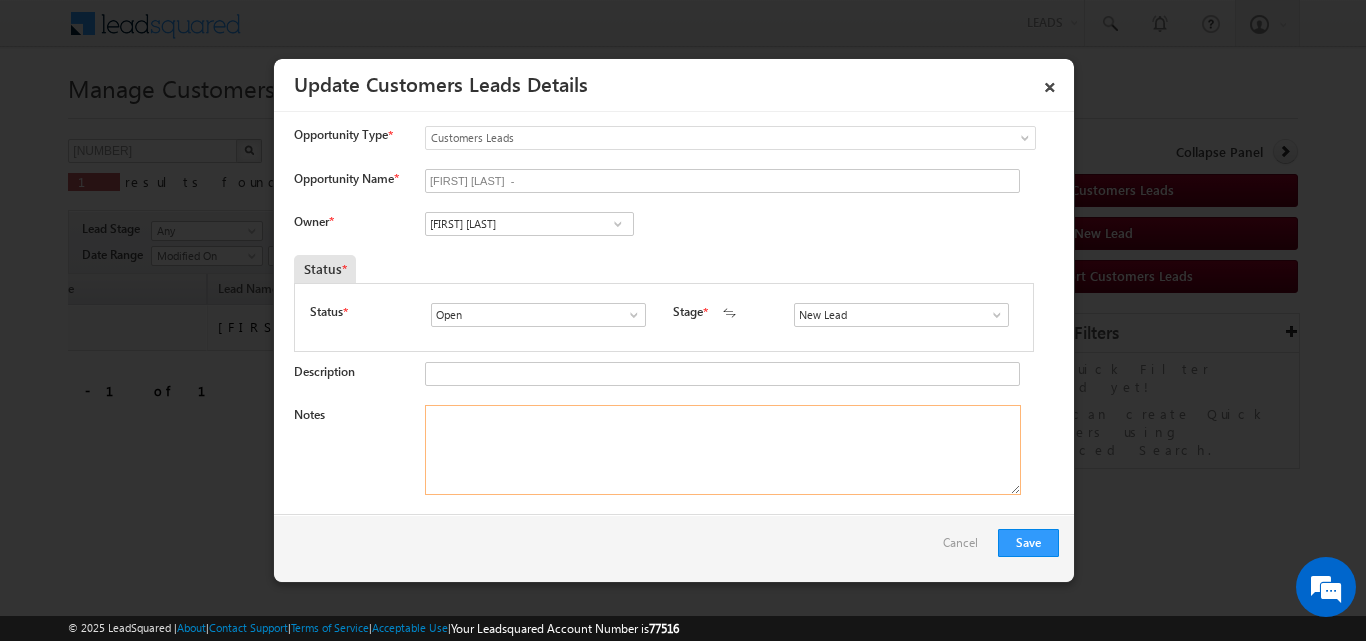 click on "Notes" at bounding box center (723, 450) 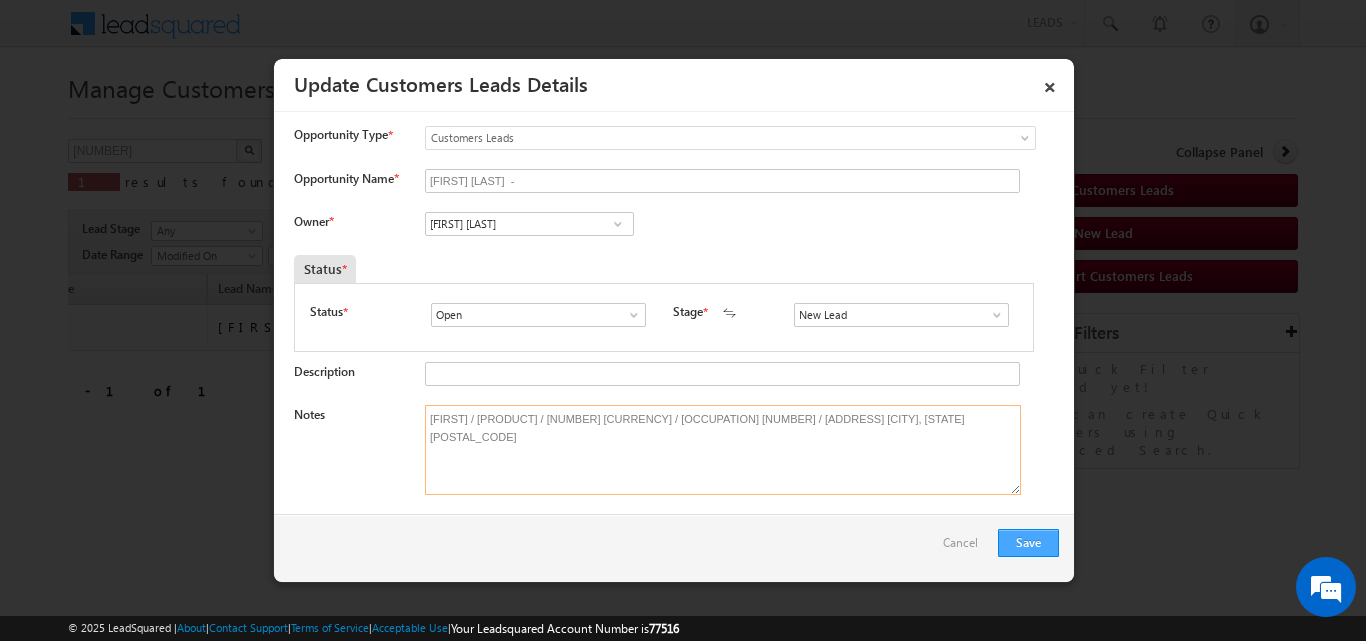 type on "[FIRST] / [PRODUCT] / [NUMBER] [CURRENCY] / [OCCUPATION] [NUMBER] / [ADDRESS] [CITY], [STATE] [POSTAL_CODE]" 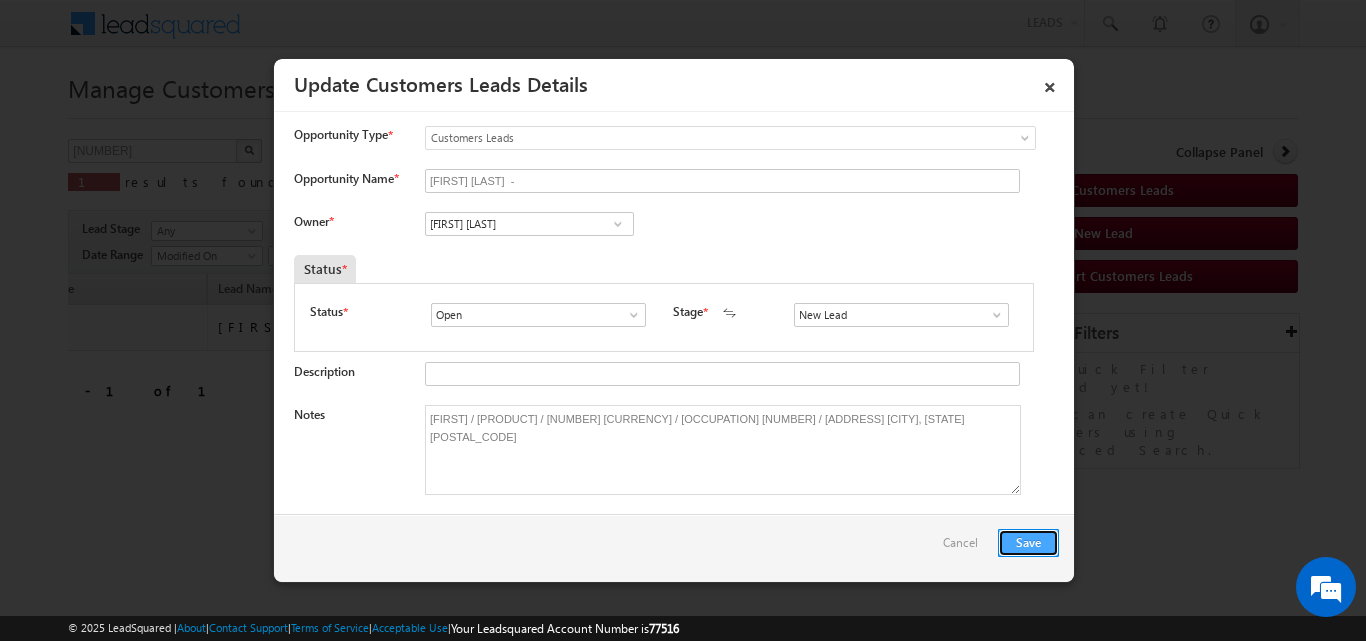 click on "Save" at bounding box center [1028, 543] 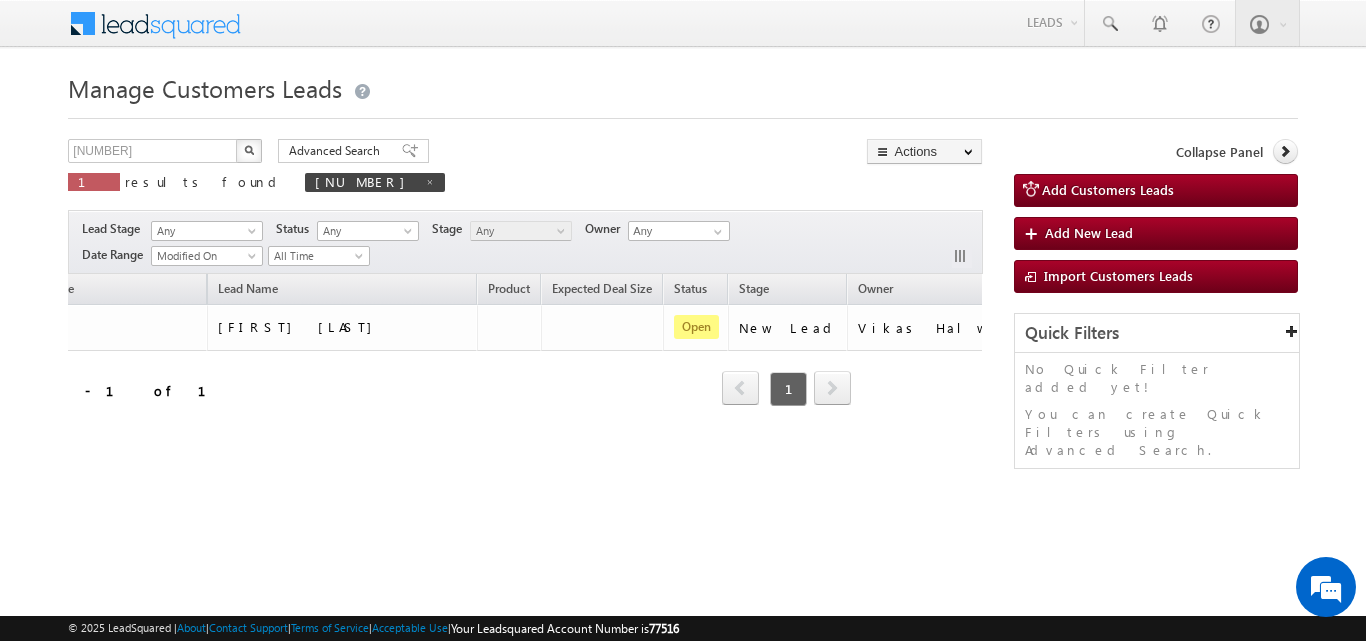 scroll, scrollTop: 0, scrollLeft: 0, axis: both 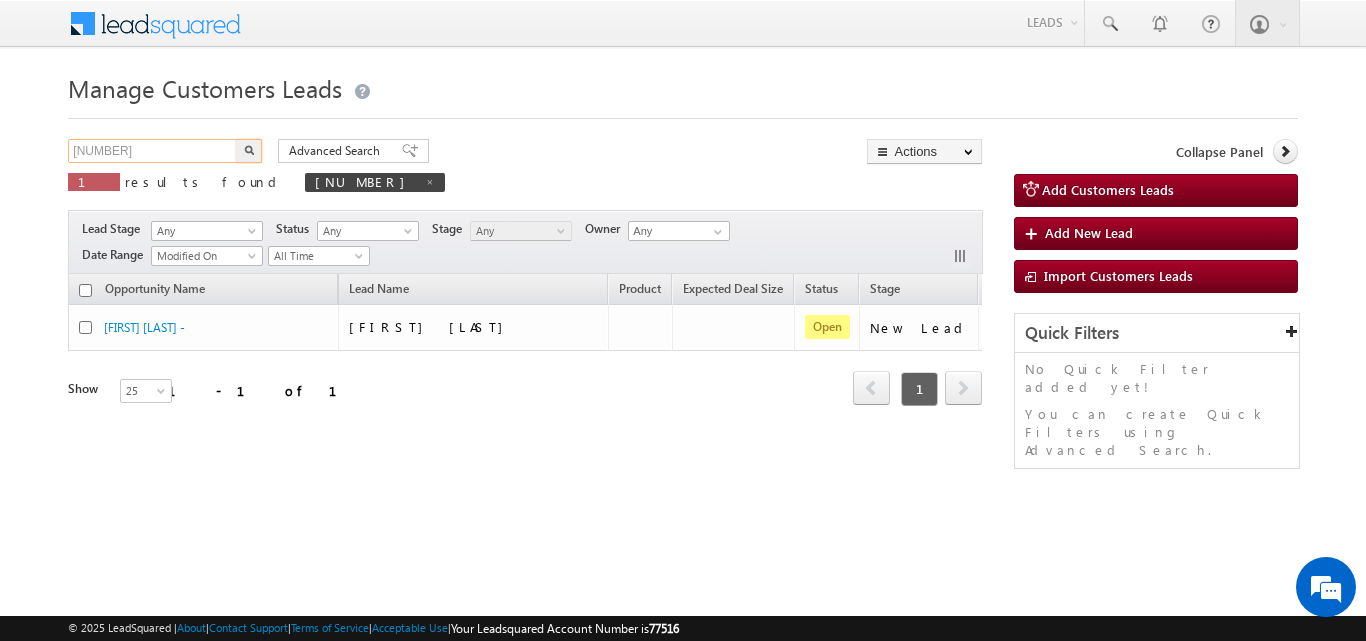 click on "[NUMBER]" at bounding box center [153, 151] 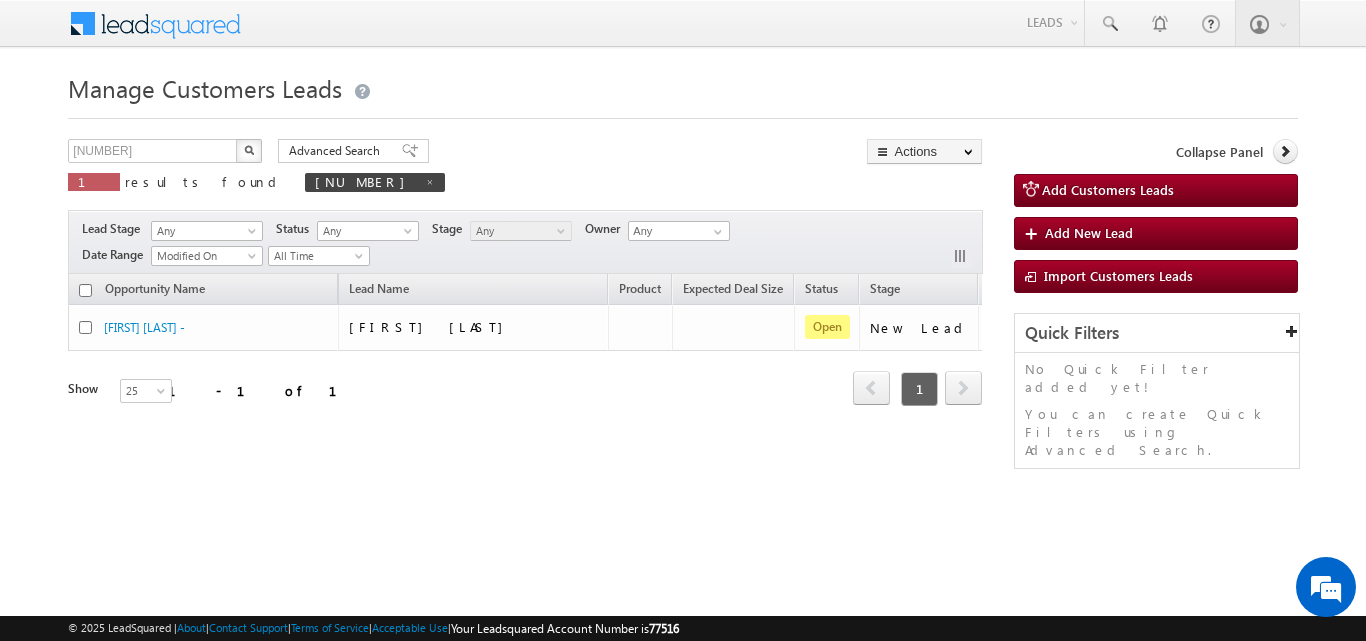 click at bounding box center (249, 151) 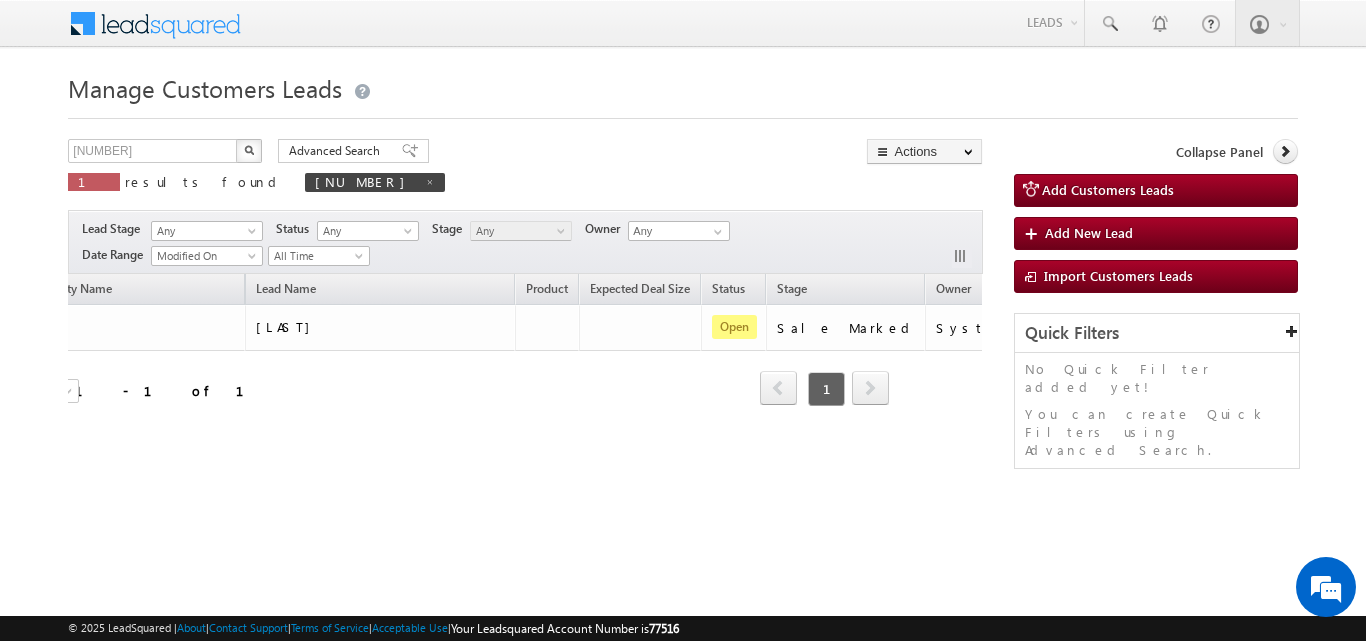 scroll, scrollTop: 0, scrollLeft: 114, axis: horizontal 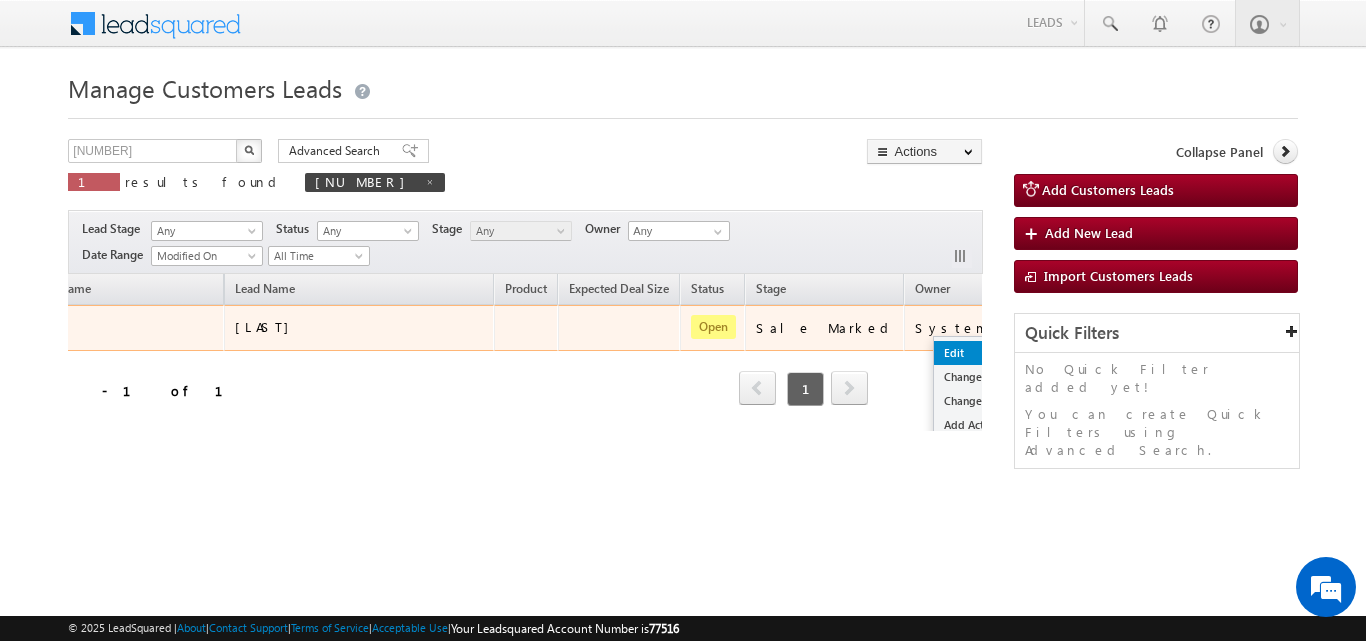 click on "Edit" at bounding box center (984, 353) 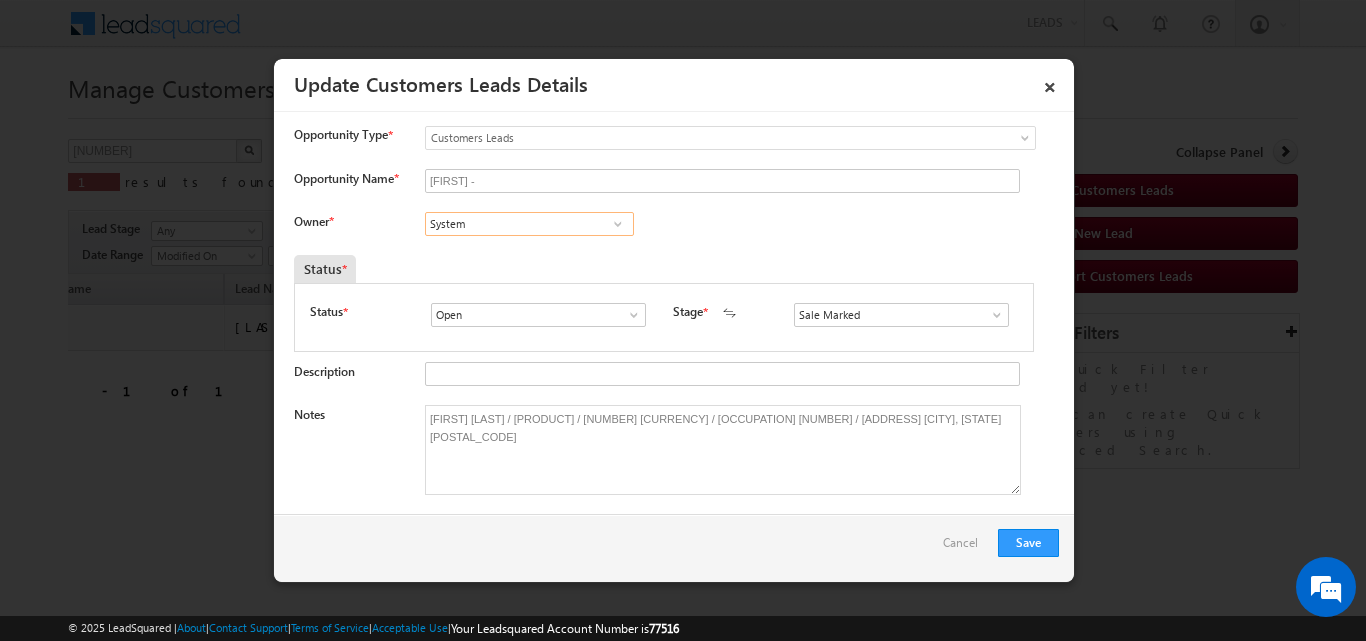 click on "System" at bounding box center (529, 224) 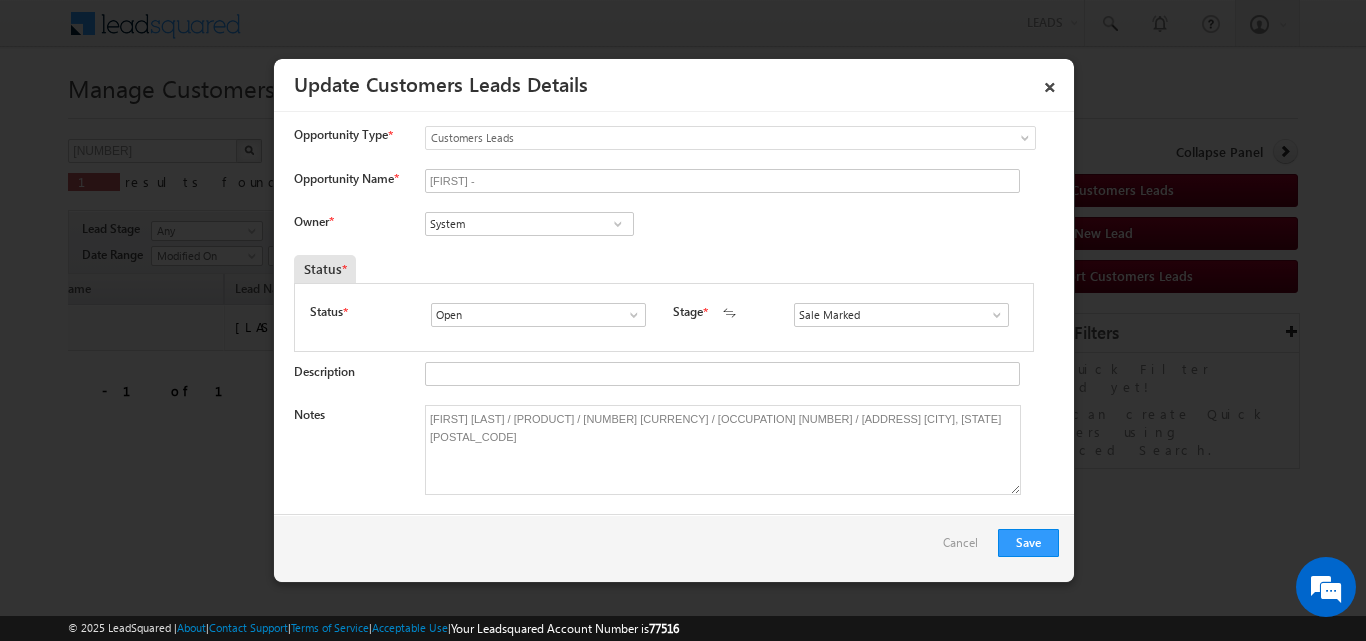 click at bounding box center [618, 224] 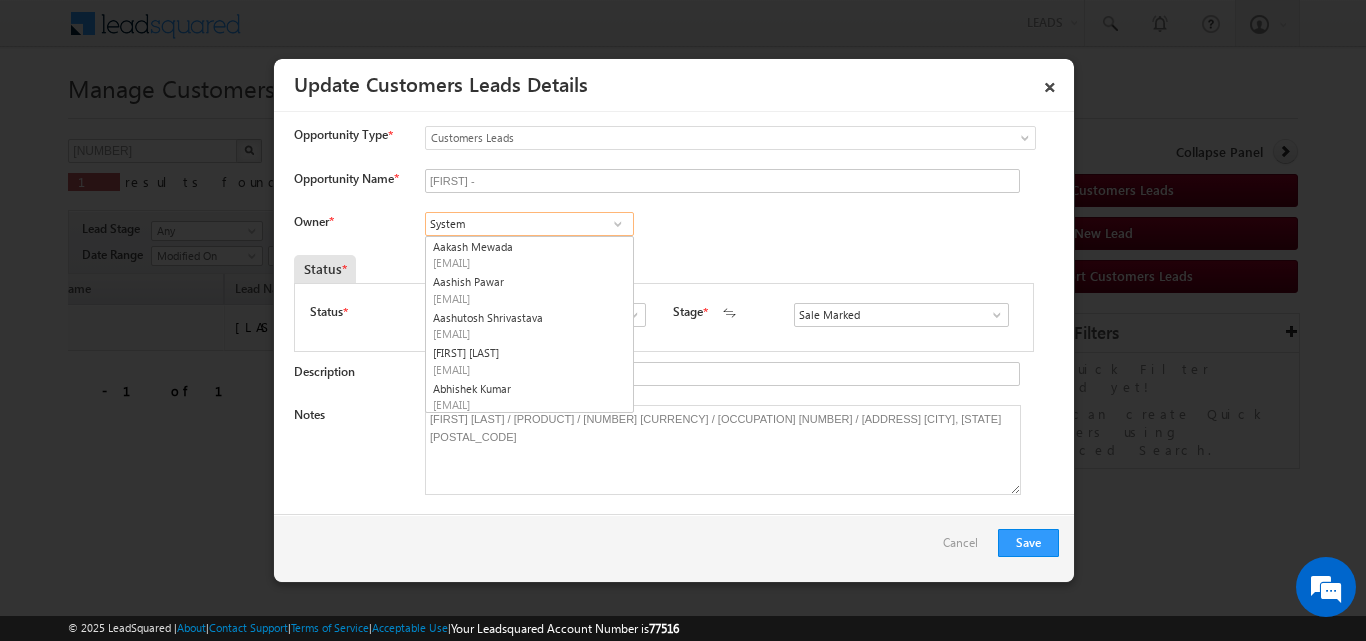 click on "System" at bounding box center [529, 224] 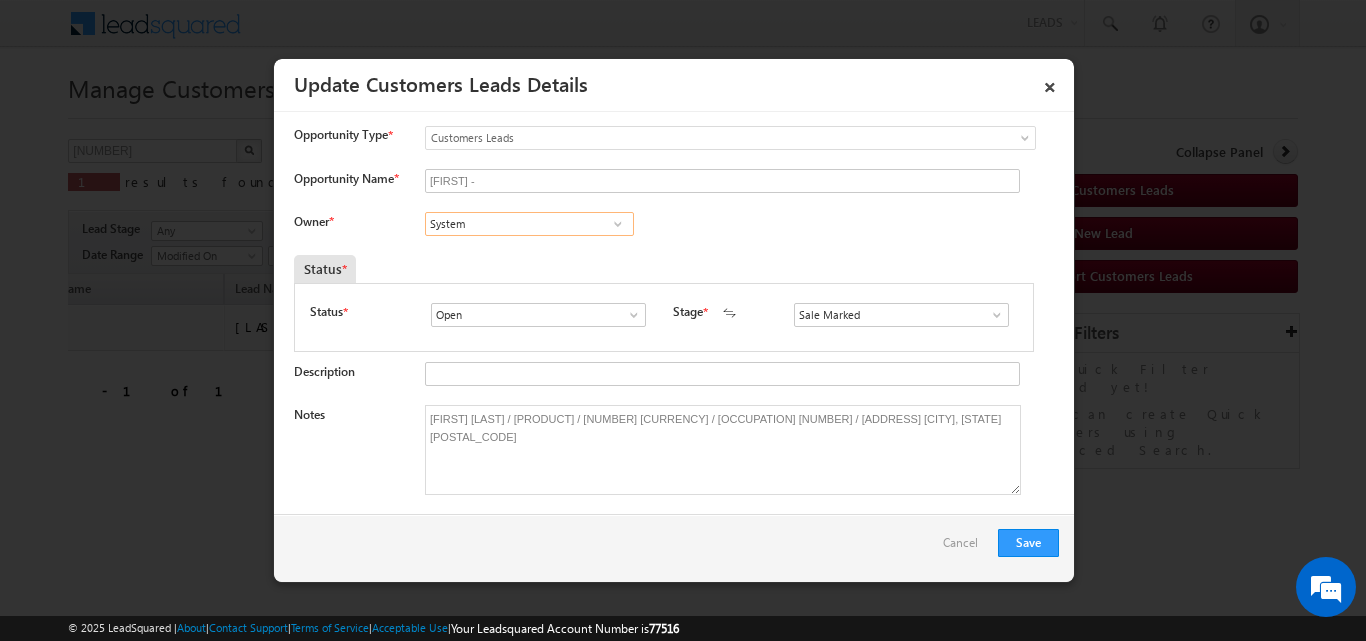 paste on "[EMAIL]" 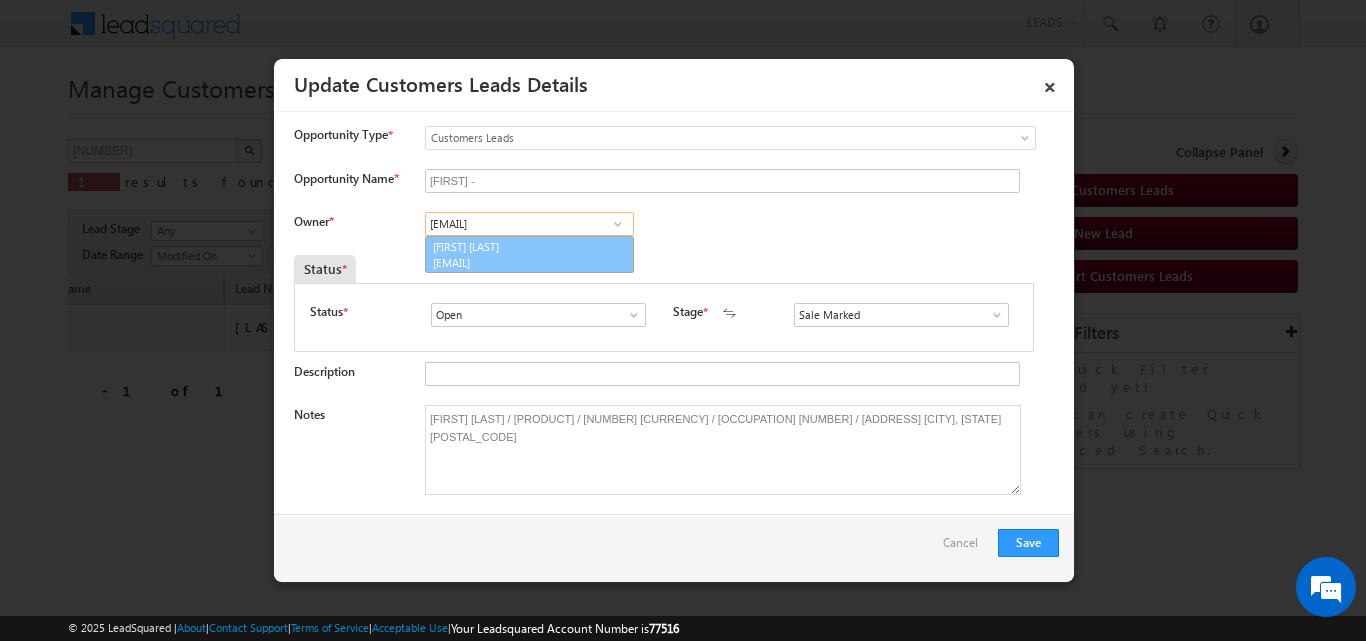 click on "[FIRST] [LAST]   [EMAIL]" at bounding box center [529, 255] 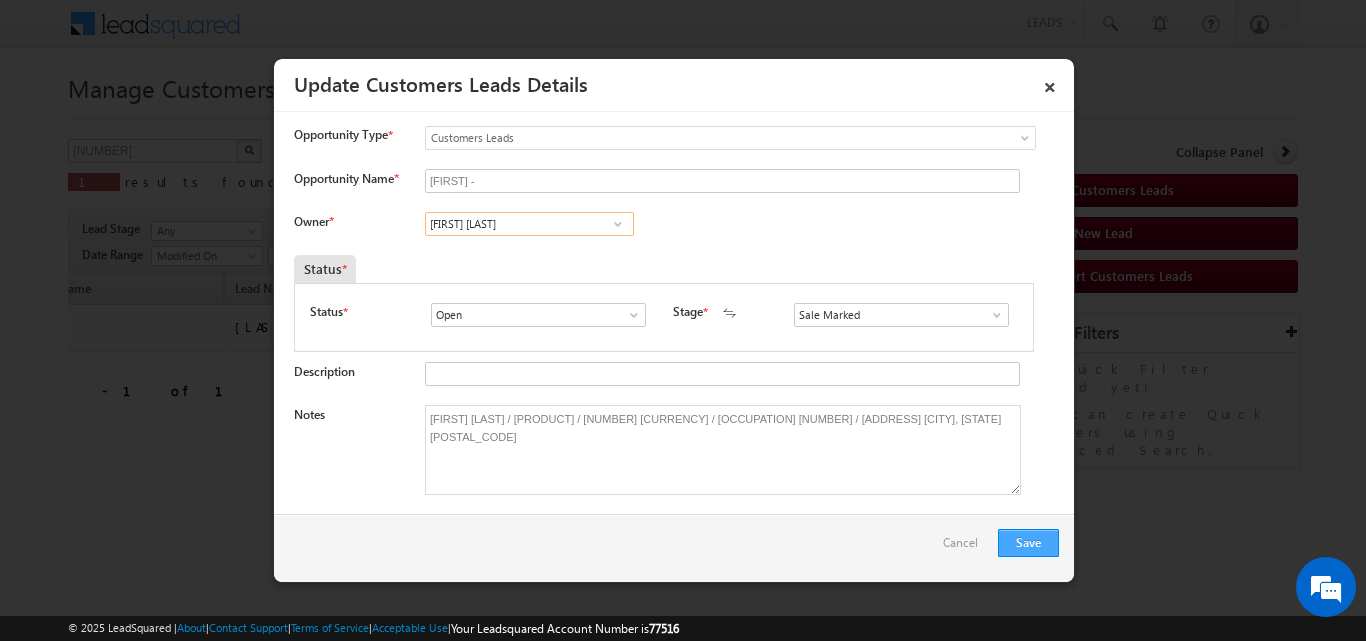 type on "[FIRST] [LAST]" 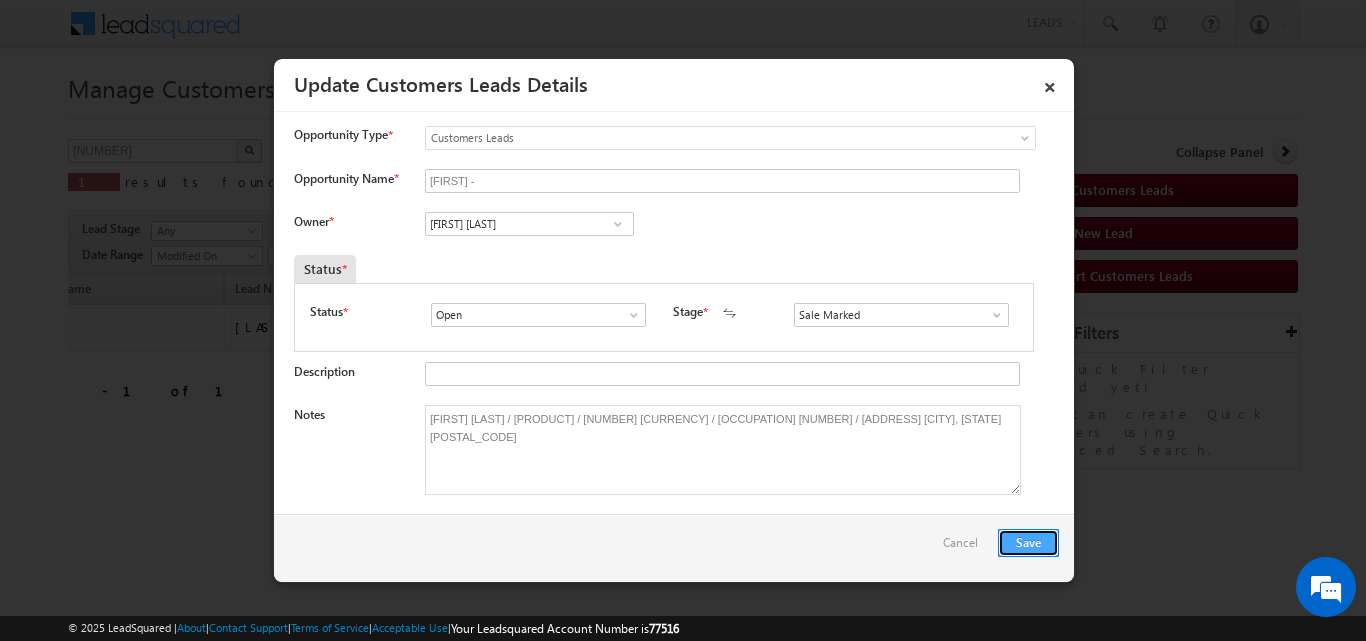click on "Save" at bounding box center (1028, 543) 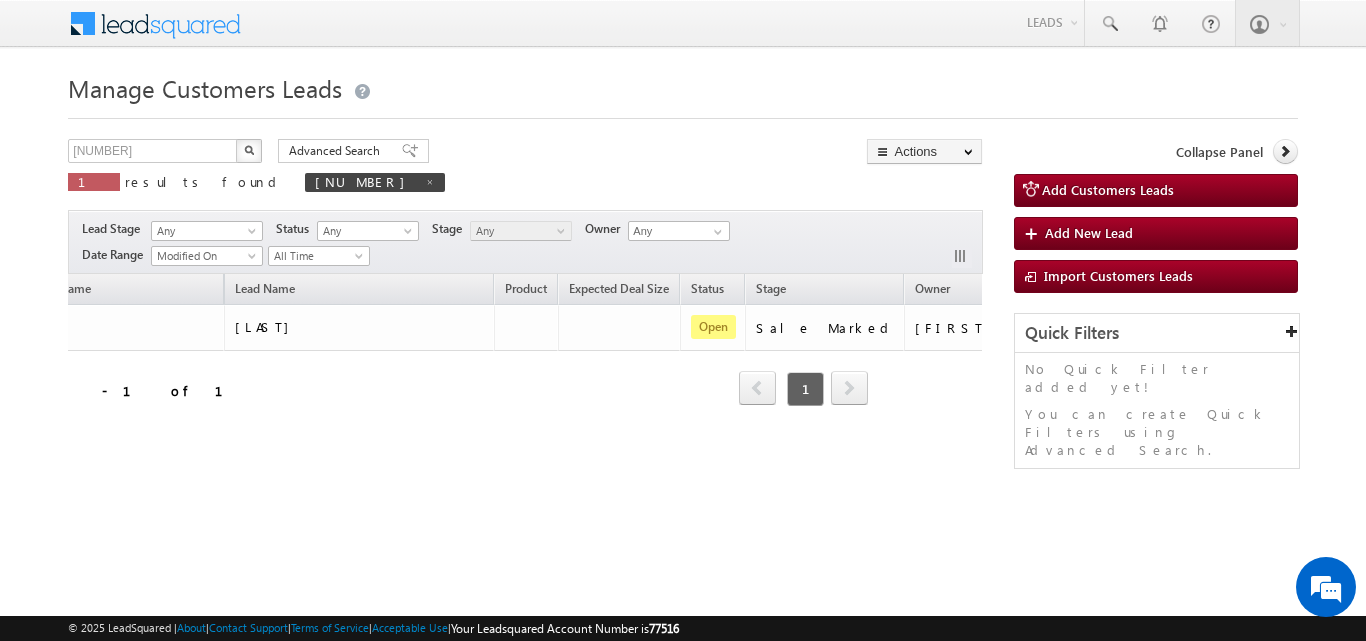 scroll, scrollTop: 0, scrollLeft: 0, axis: both 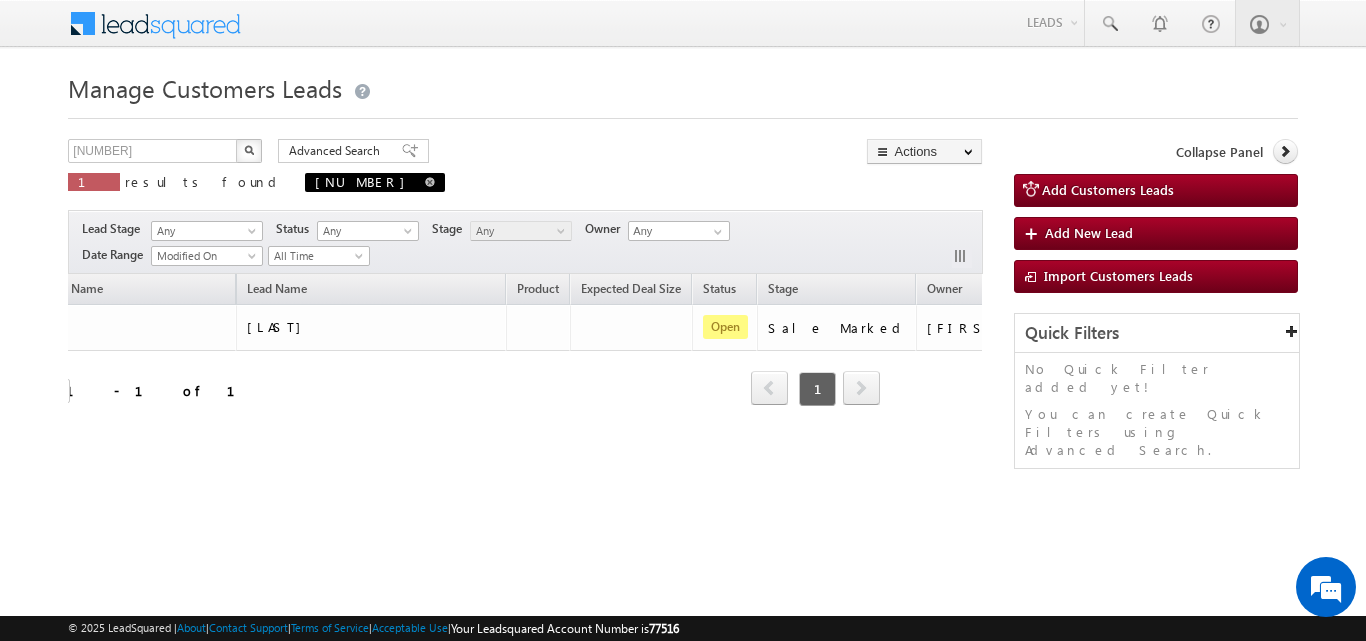 click on "[NUMBER]" at bounding box center (375, 182) 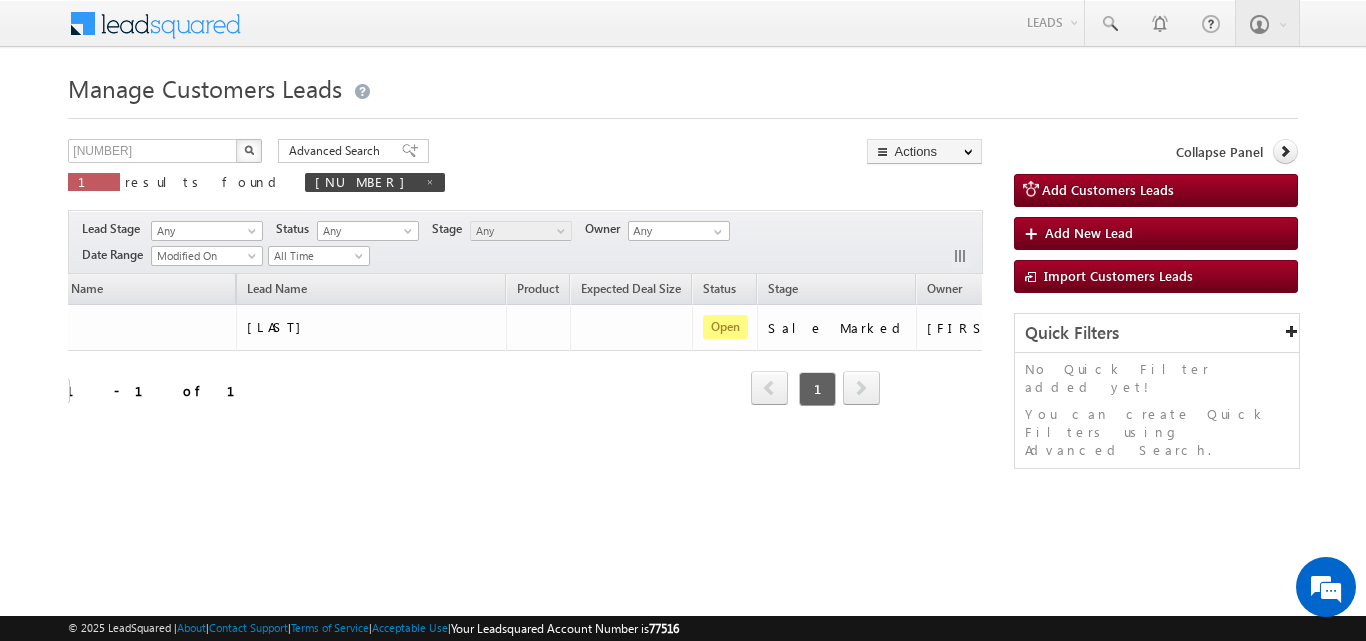 scroll, scrollTop: 0, scrollLeft: 160, axis: horizontal 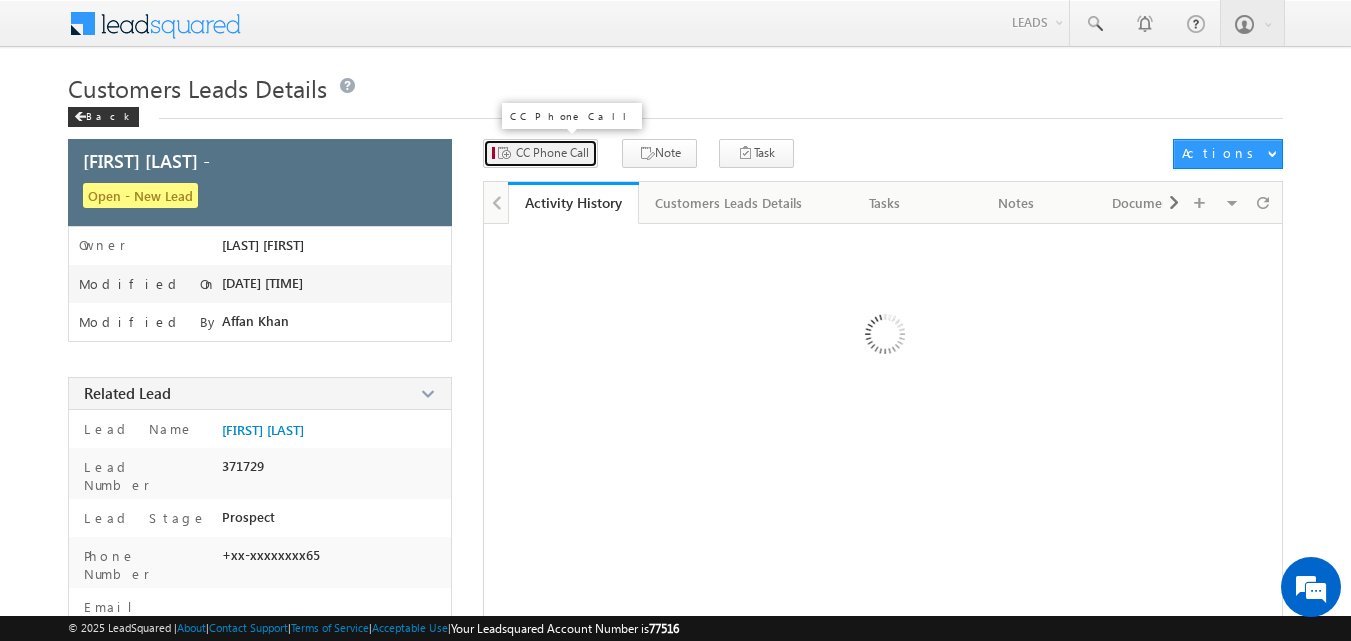 click on "CC Phone Call" at bounding box center (552, 153) 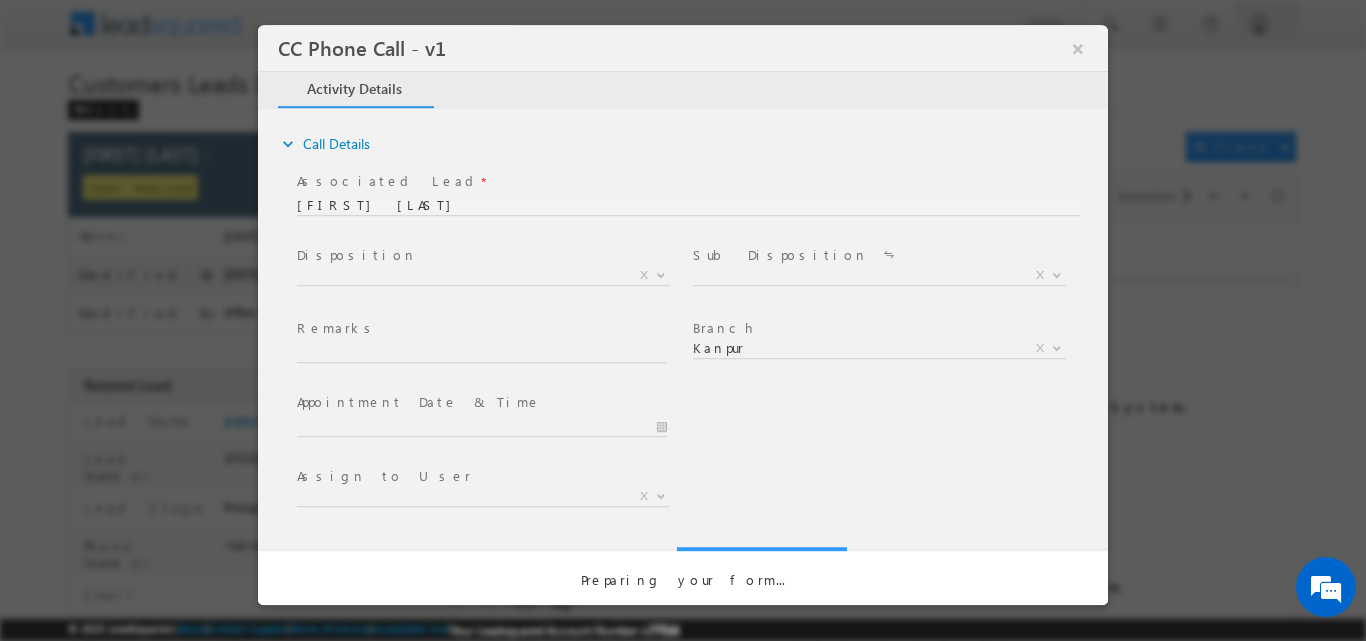 scroll, scrollTop: 0, scrollLeft: 0, axis: both 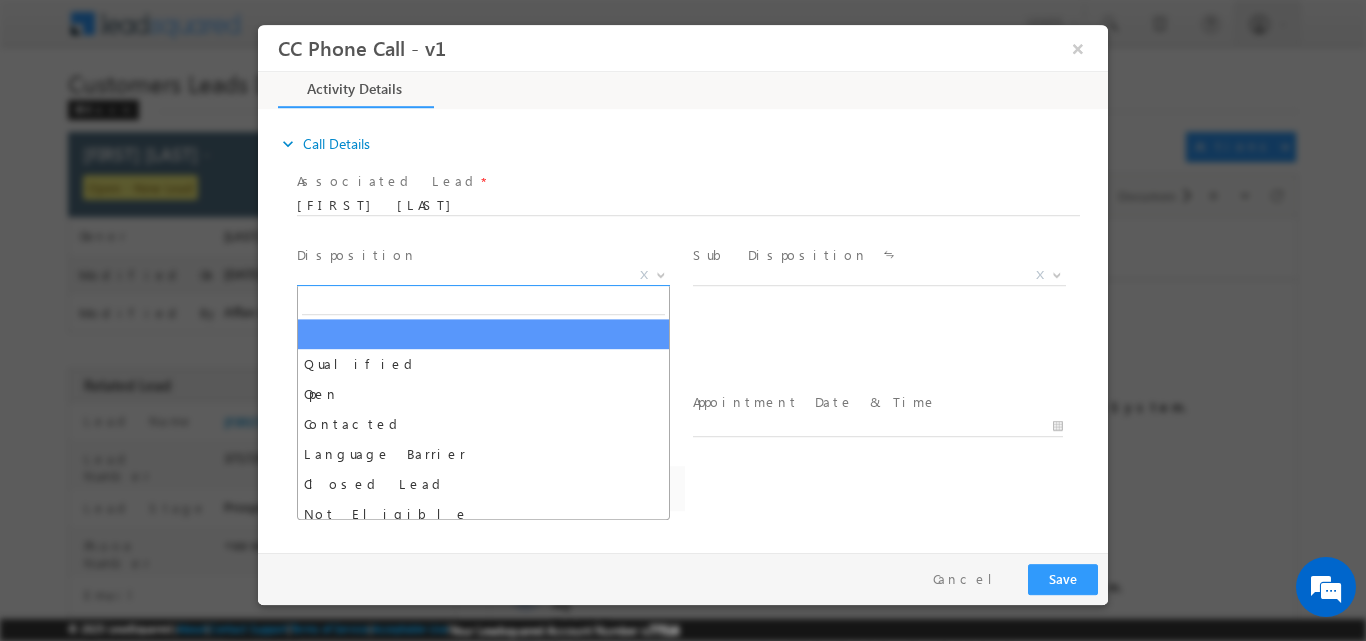 click on "X" at bounding box center [483, 275] 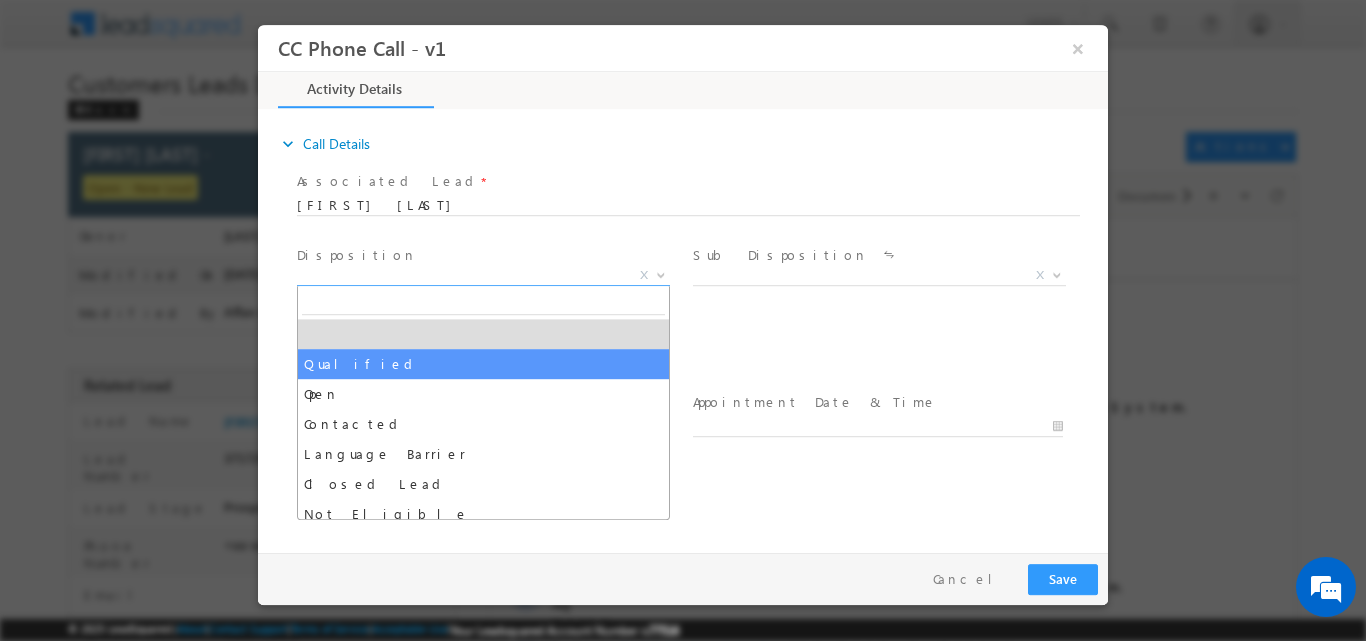 drag, startPoint x: 456, startPoint y: 349, endPoint x: 521, endPoint y: 323, distance: 70.00714 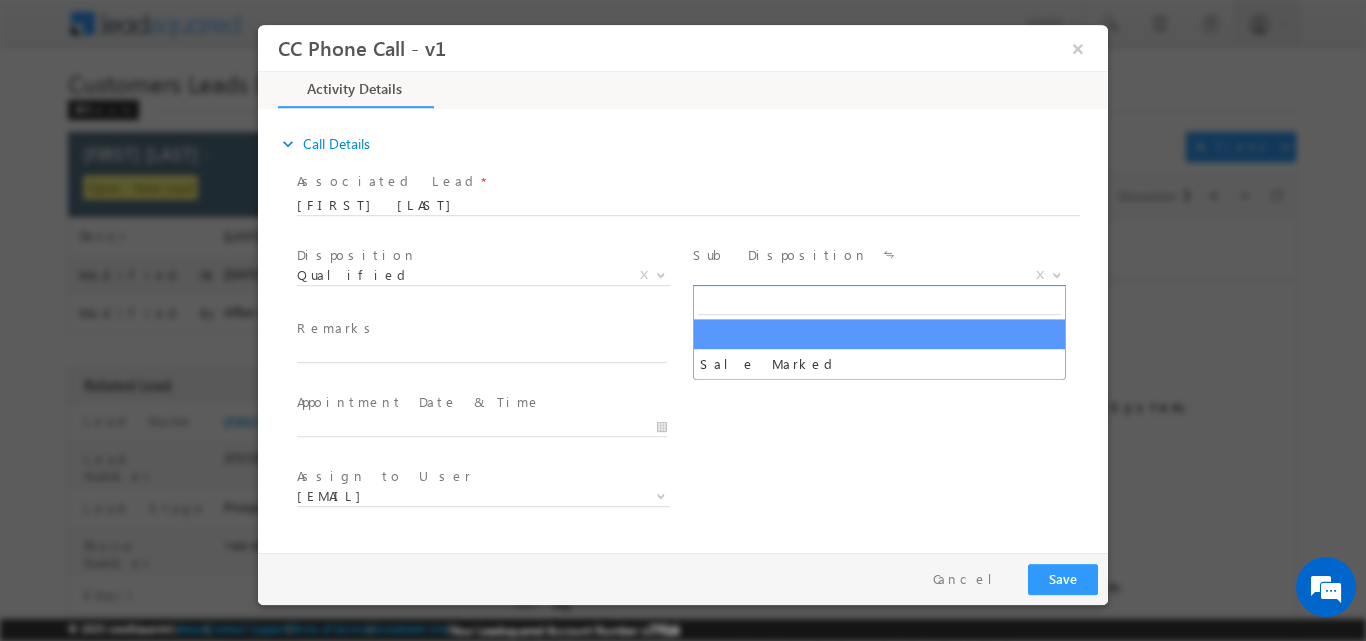 click on "X" at bounding box center (879, 275) 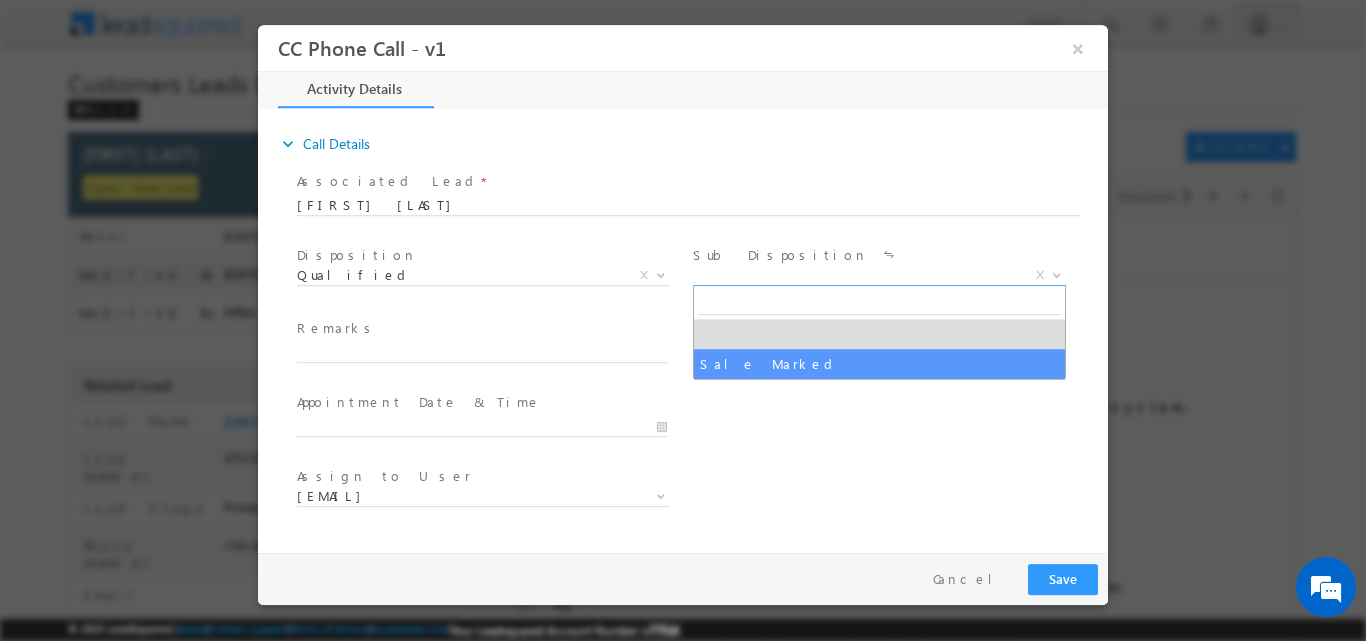 select on "Sale Marked" 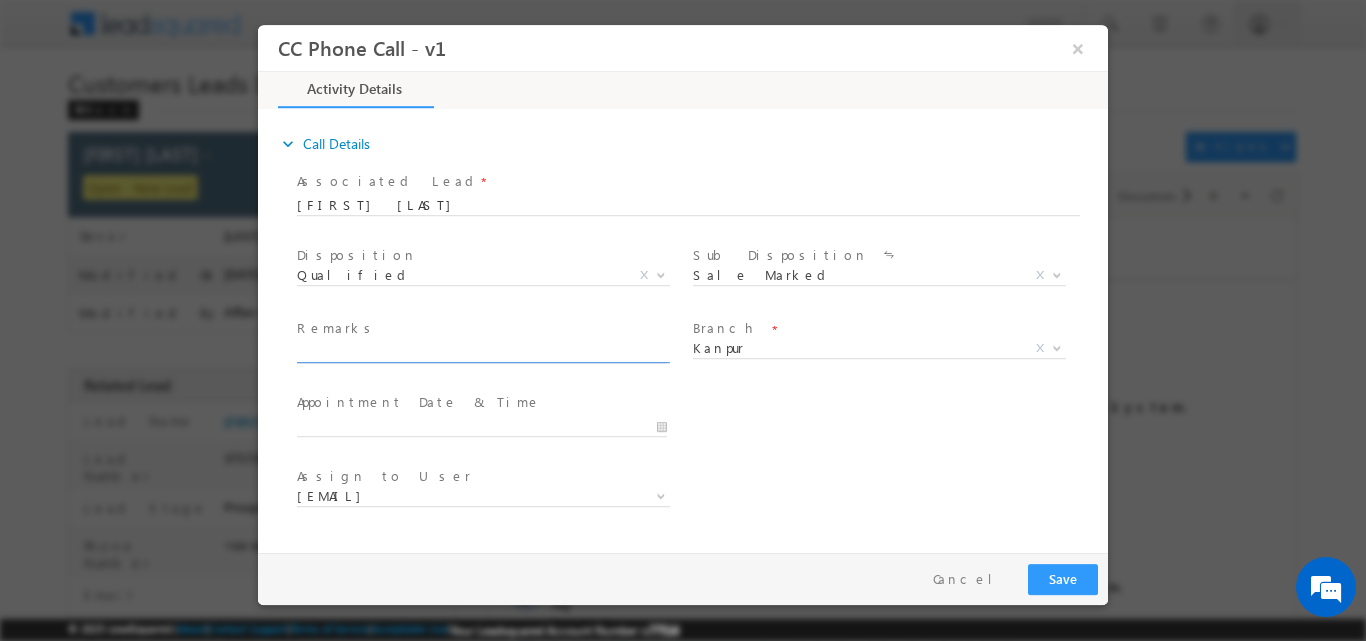 click at bounding box center (482, 352) 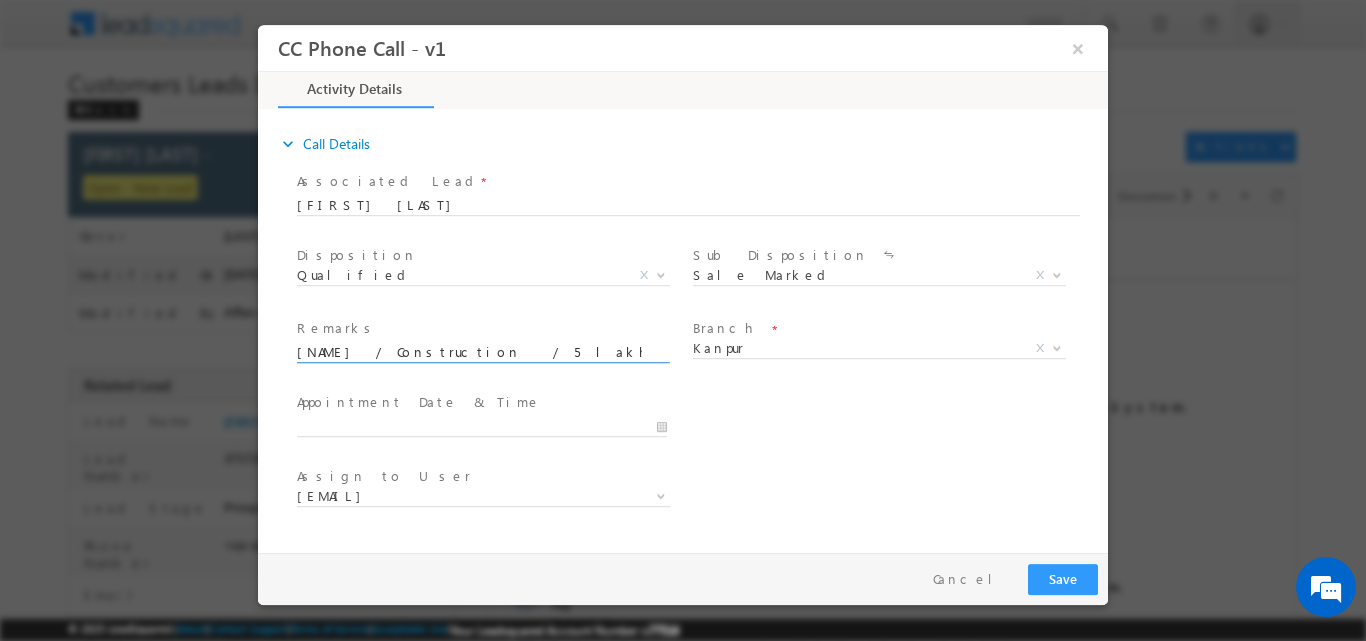scroll, scrollTop: 0, scrollLeft: 291, axis: horizontal 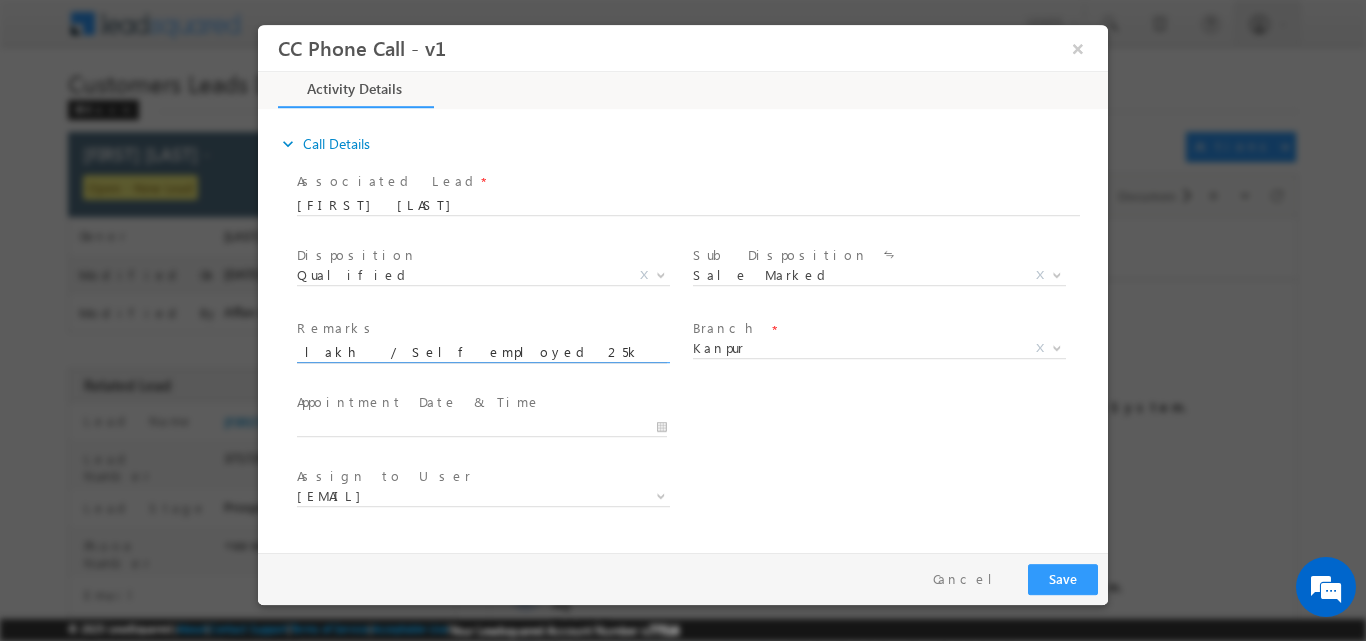 click on "[FIRST] / [PRODUCT] / [NUMBER] [CURRENCY] / [OCCUPATION] [NUMBER] / [ADDRESS] [CITY], [STATE] [POSTAL_CODE]" at bounding box center [482, 352] 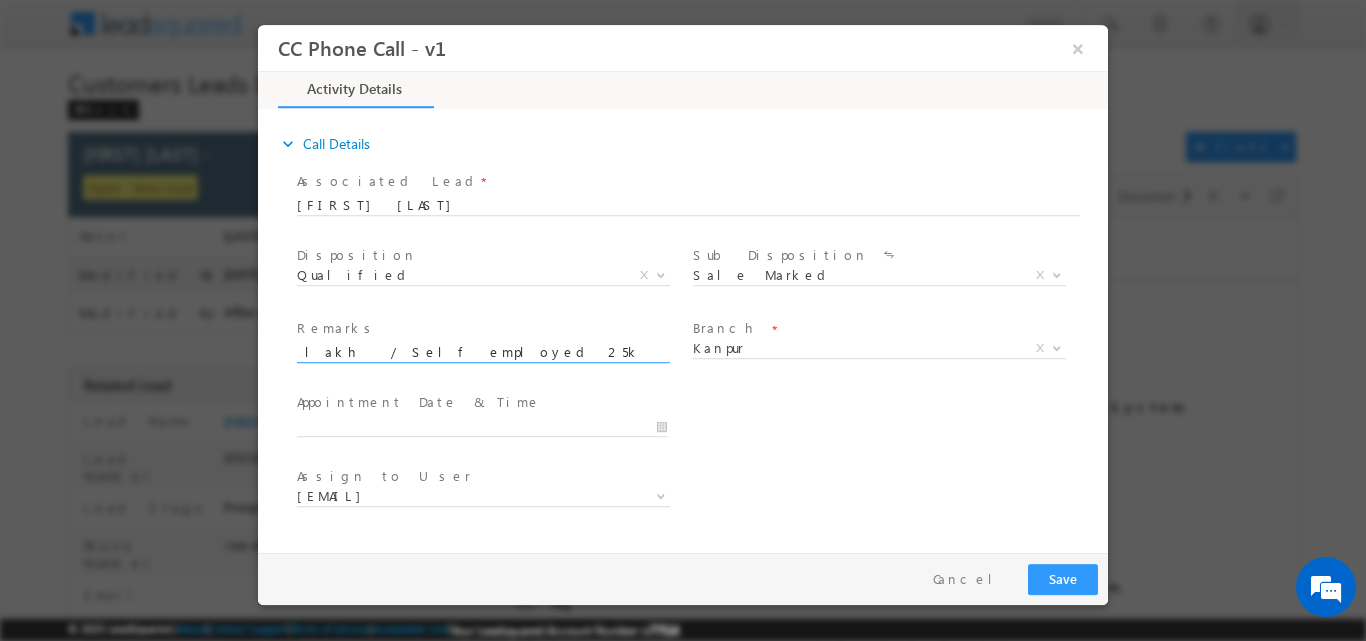type on "[FIRST] / [PRODUCT] / [NUMBER] [CURRENCY] / [OCCUPATION] [NUMBER] / [ADDRESS] [CITY], [STATE] [POSTAL_CODE]" 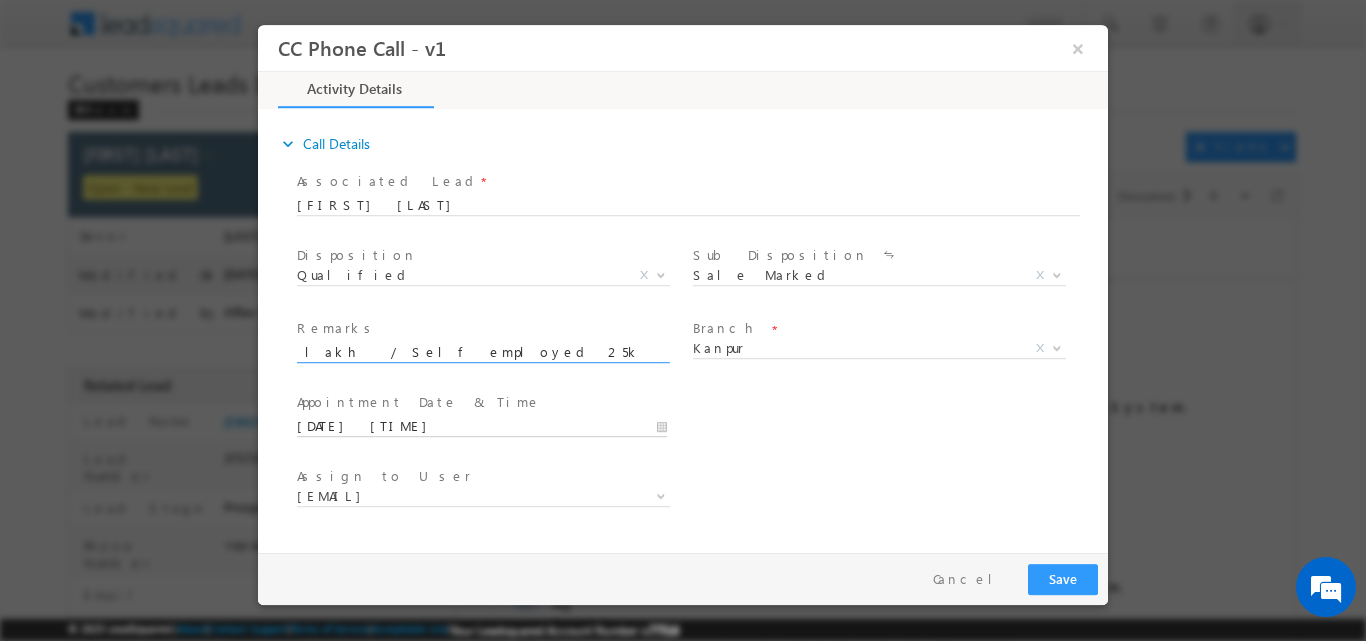 click on "08/05/2025 12:03 PM" at bounding box center (482, 426) 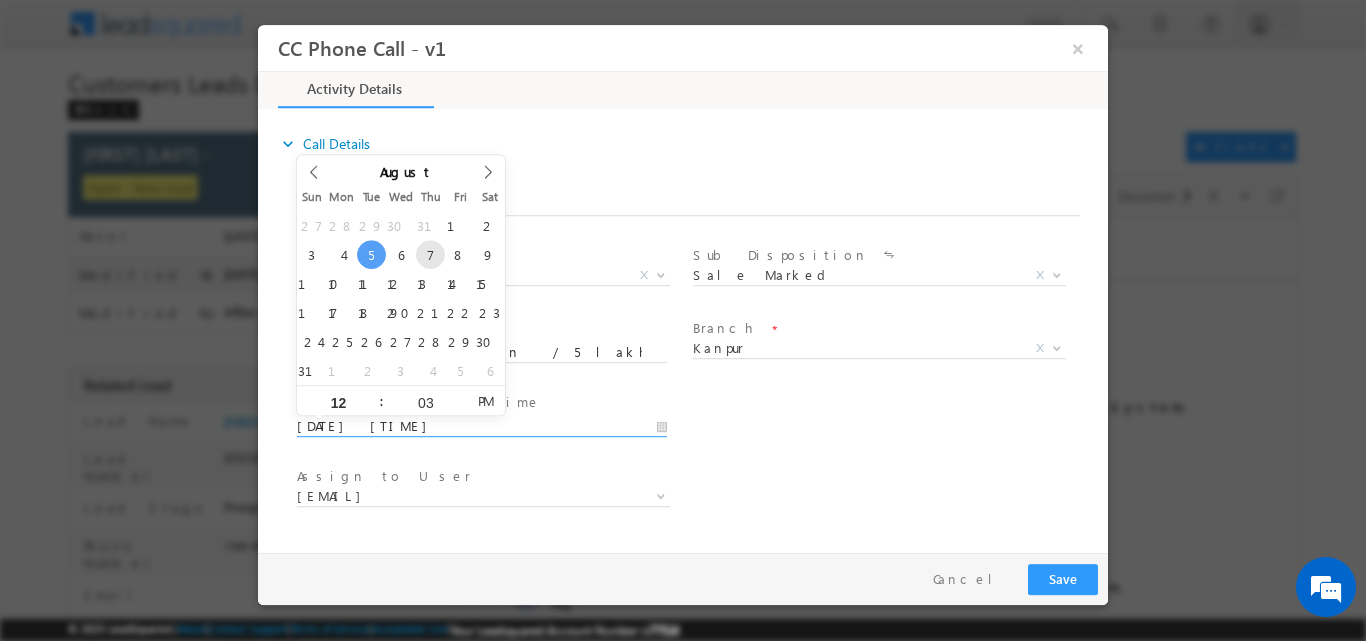 type on "08/07/2025 12:03 PM" 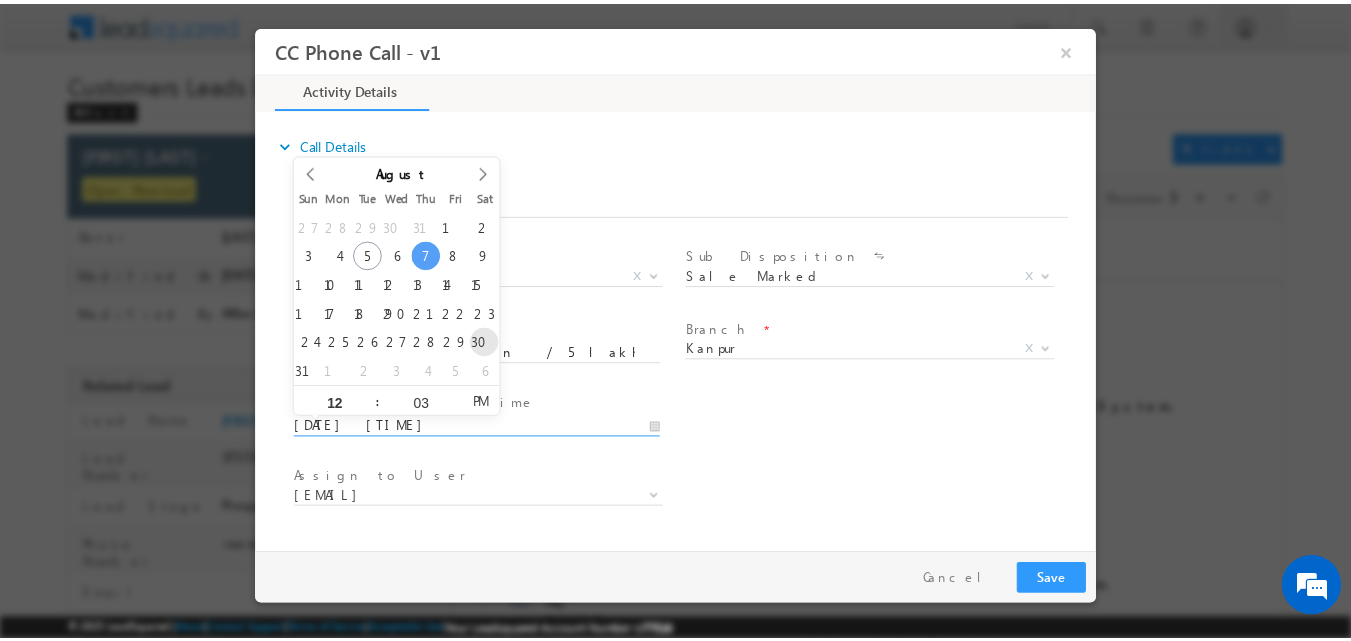 scroll, scrollTop: 0, scrollLeft: 0, axis: both 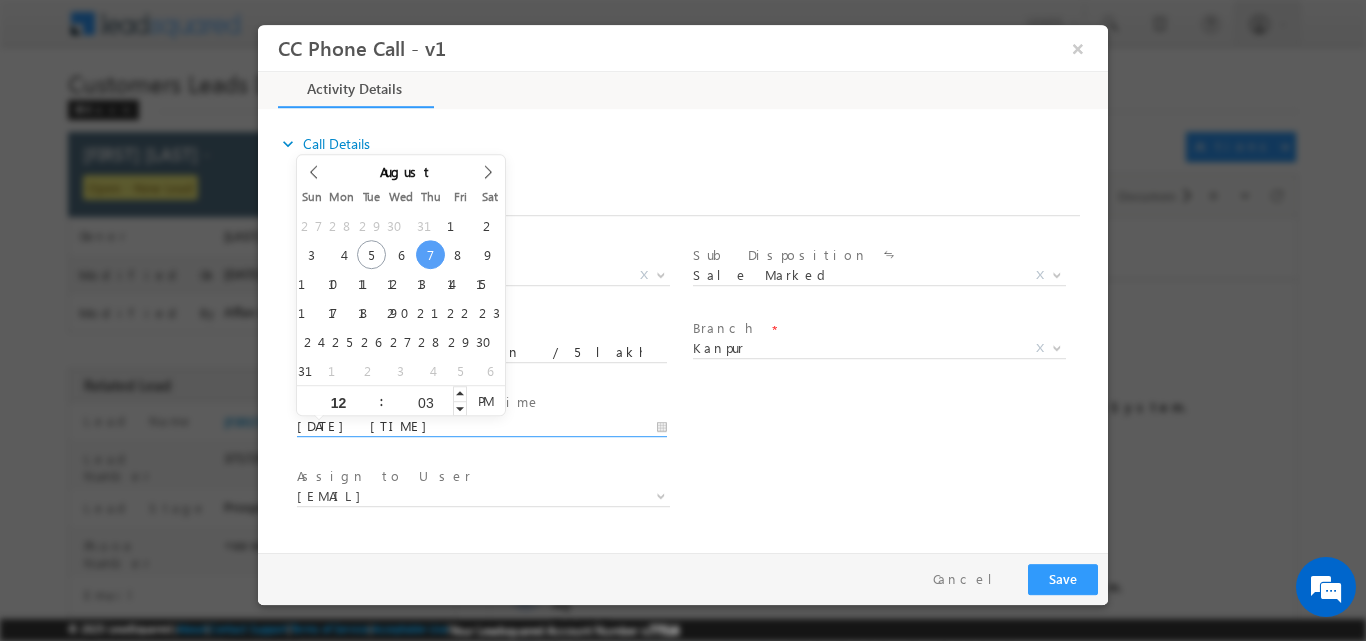 click on "03" at bounding box center [425, 401] 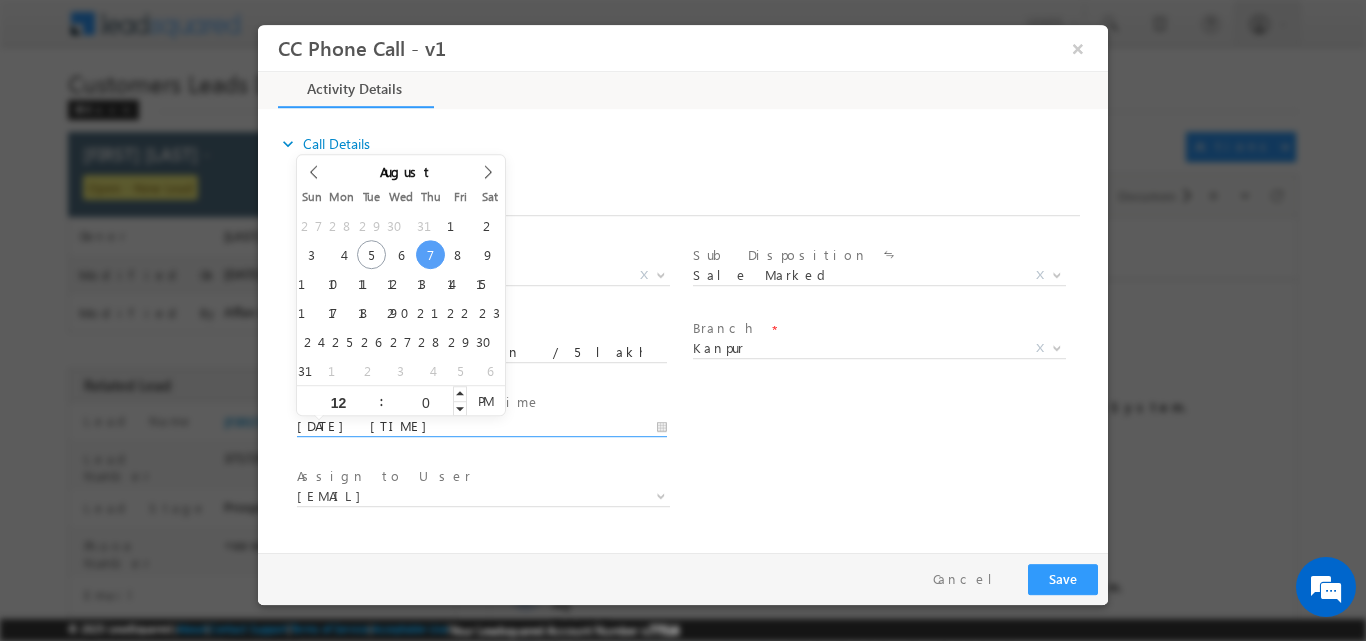 type on "00" 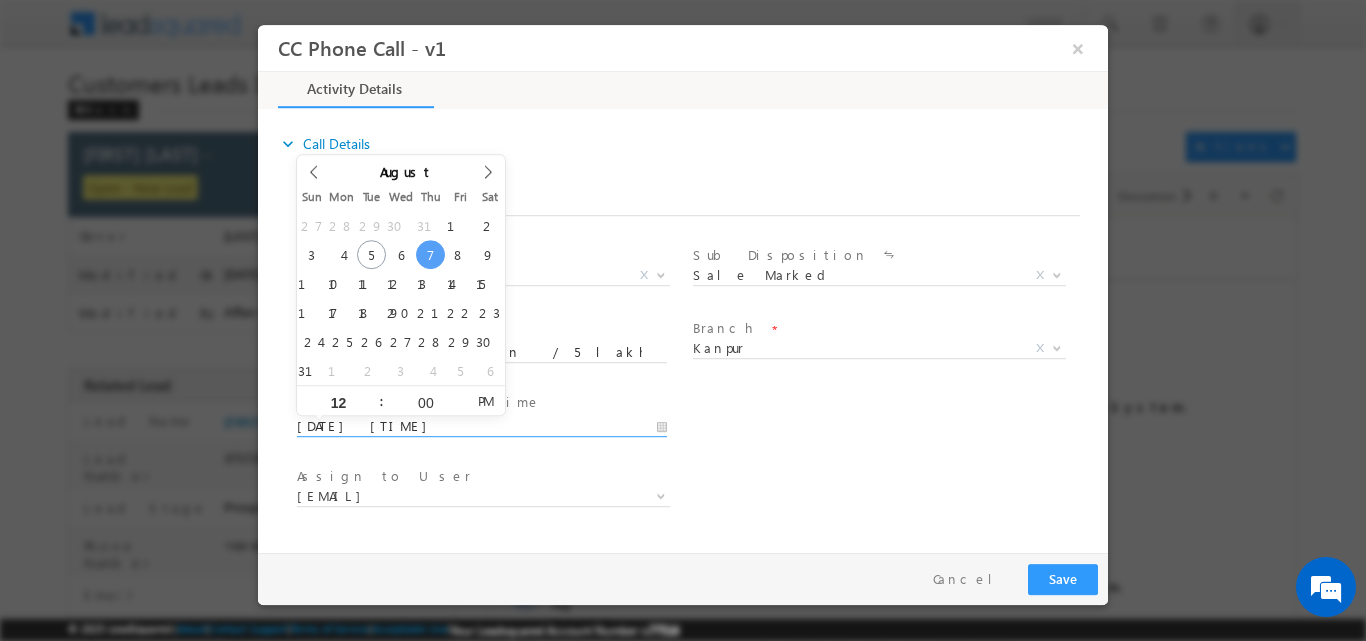 type on "08/07/2025 12:00 PM" 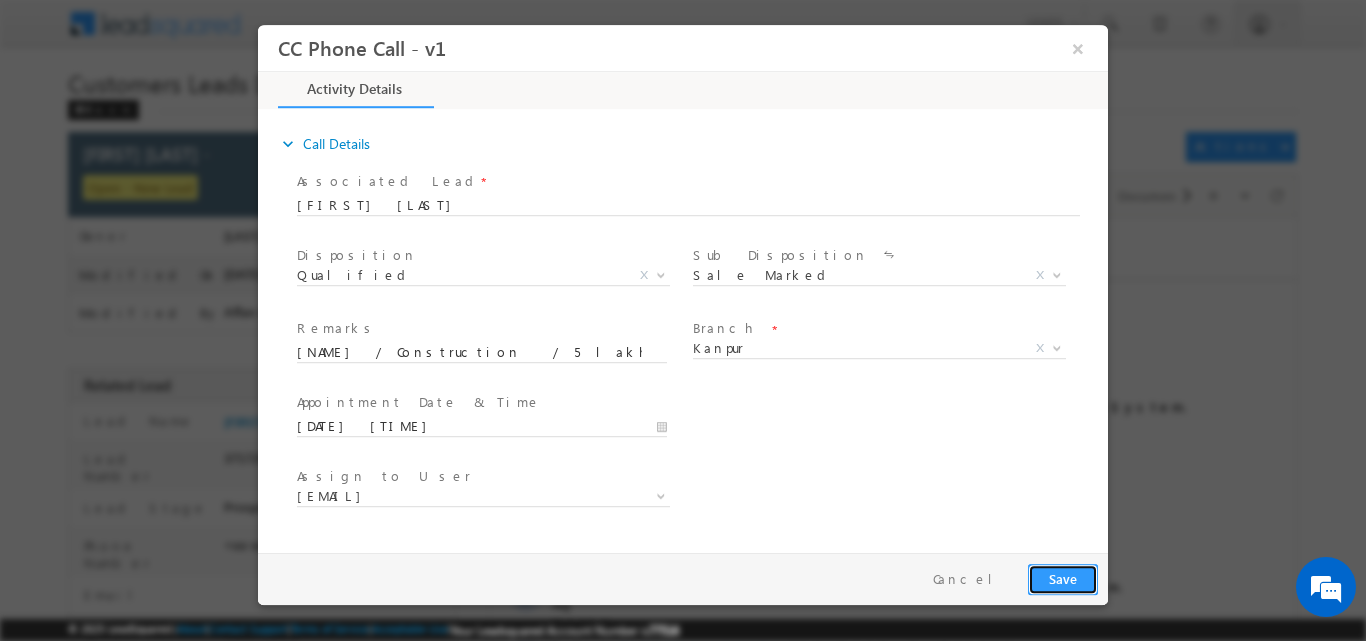 click on "Save" at bounding box center [1063, 578] 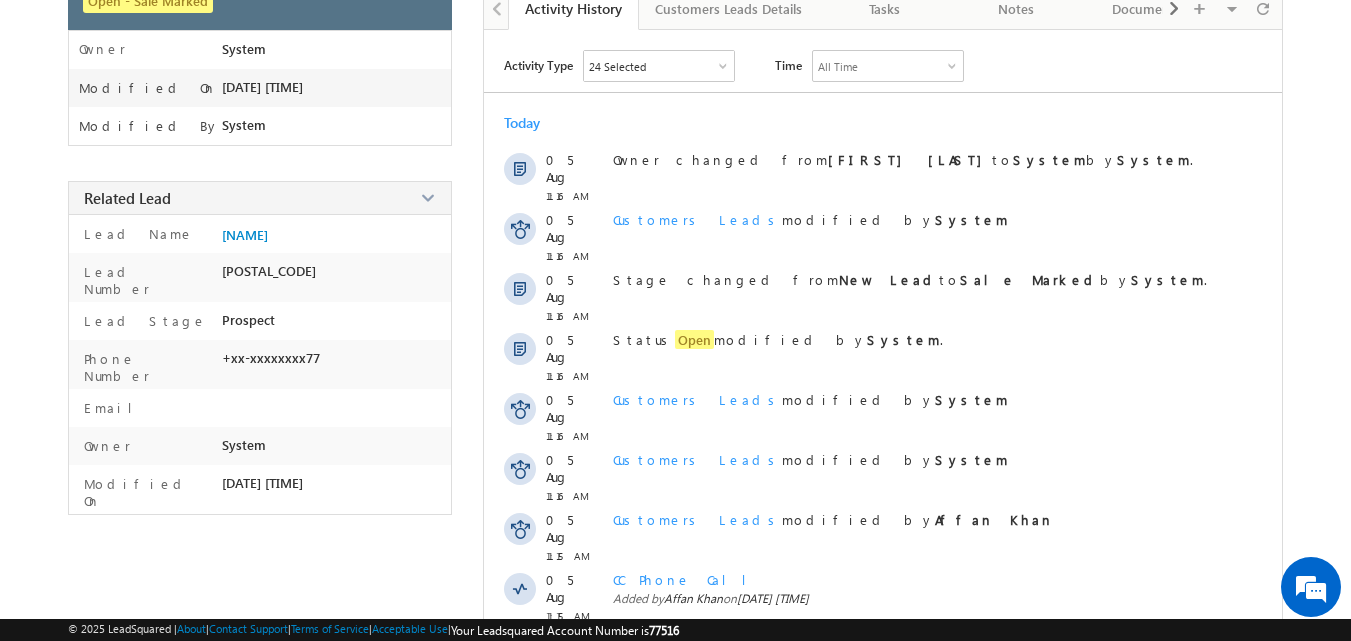 scroll, scrollTop: 0, scrollLeft: 0, axis: both 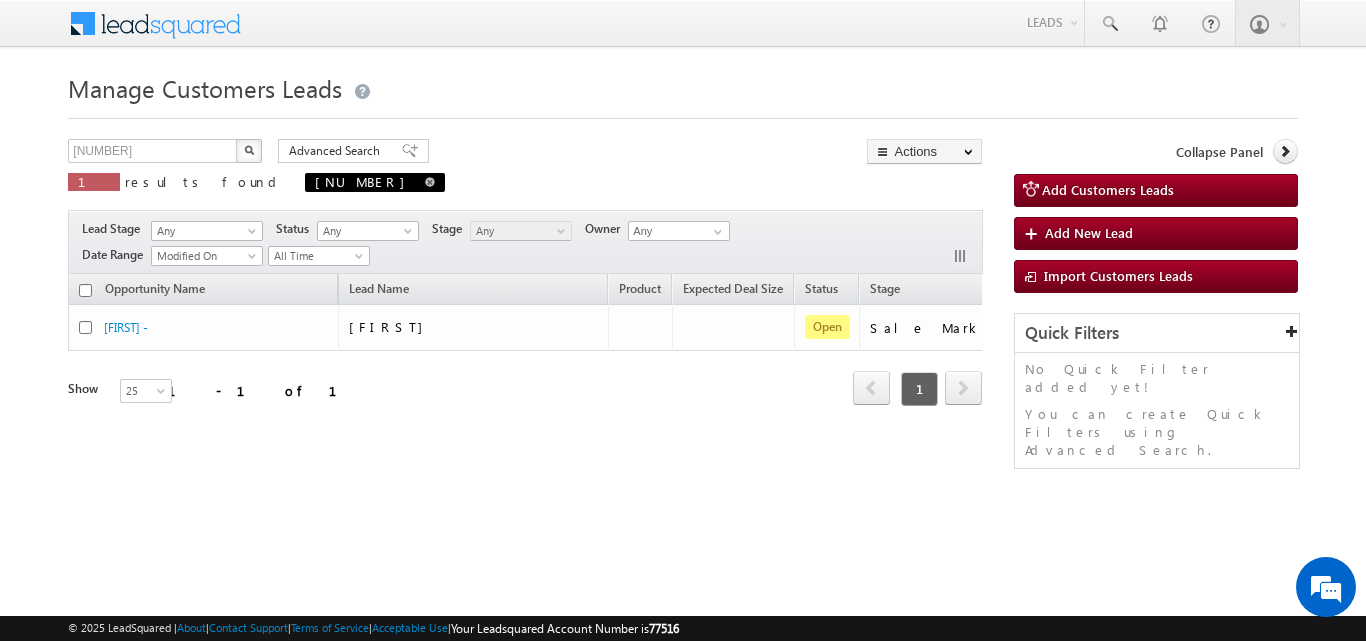 click at bounding box center [430, 182] 